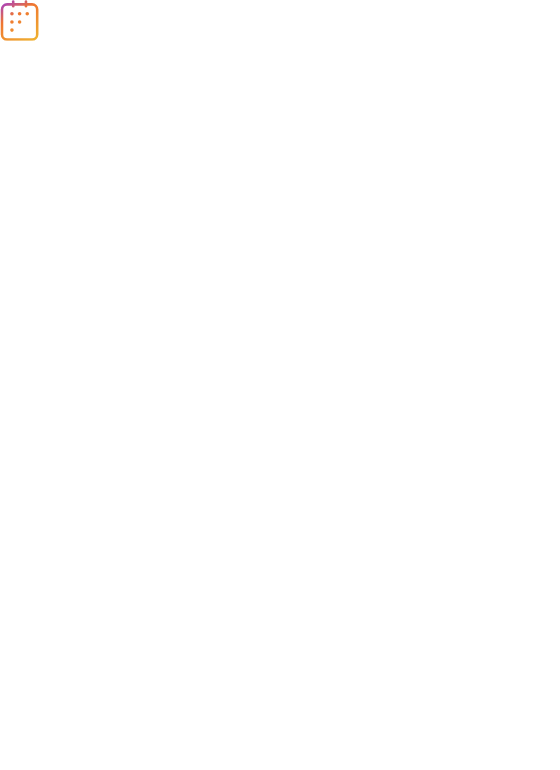 scroll, scrollTop: 0, scrollLeft: 0, axis: both 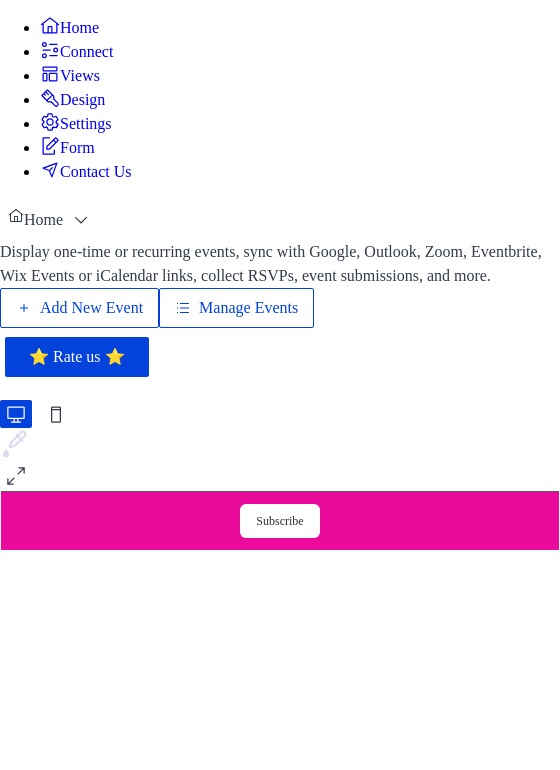 click on "Manage Events" at bounding box center (248, 308) 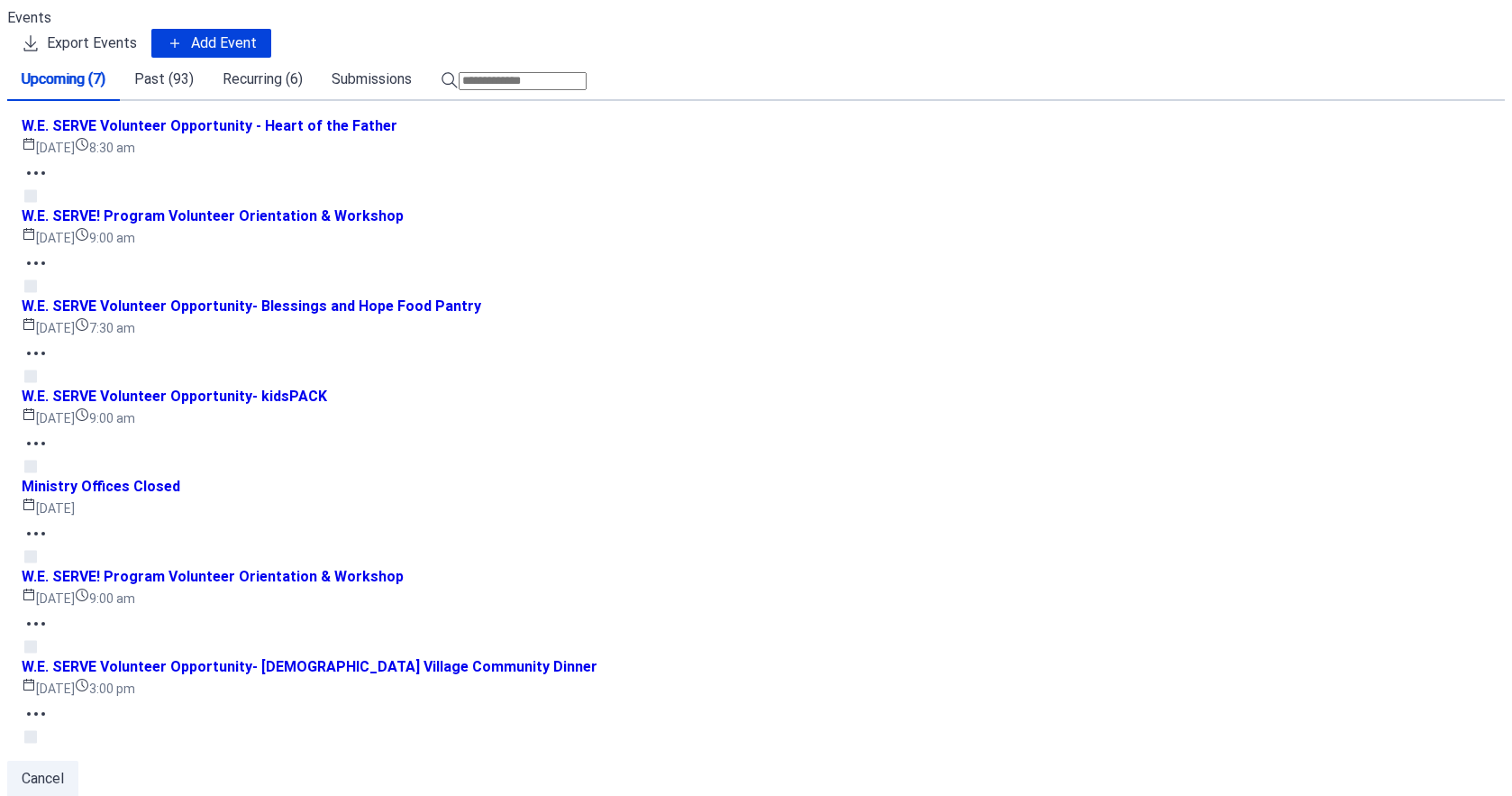 scroll, scrollTop: 0, scrollLeft: 0, axis: both 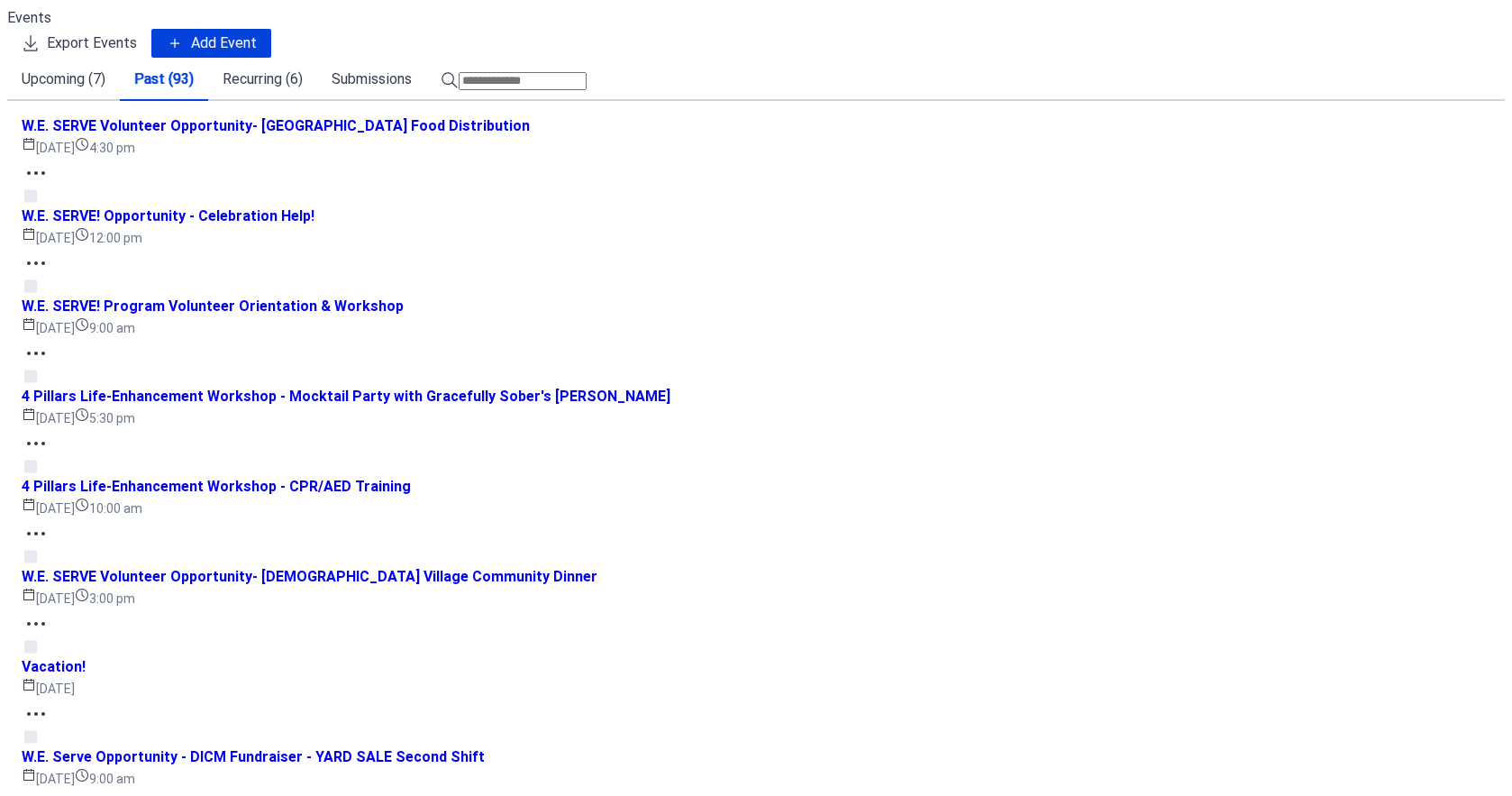 click 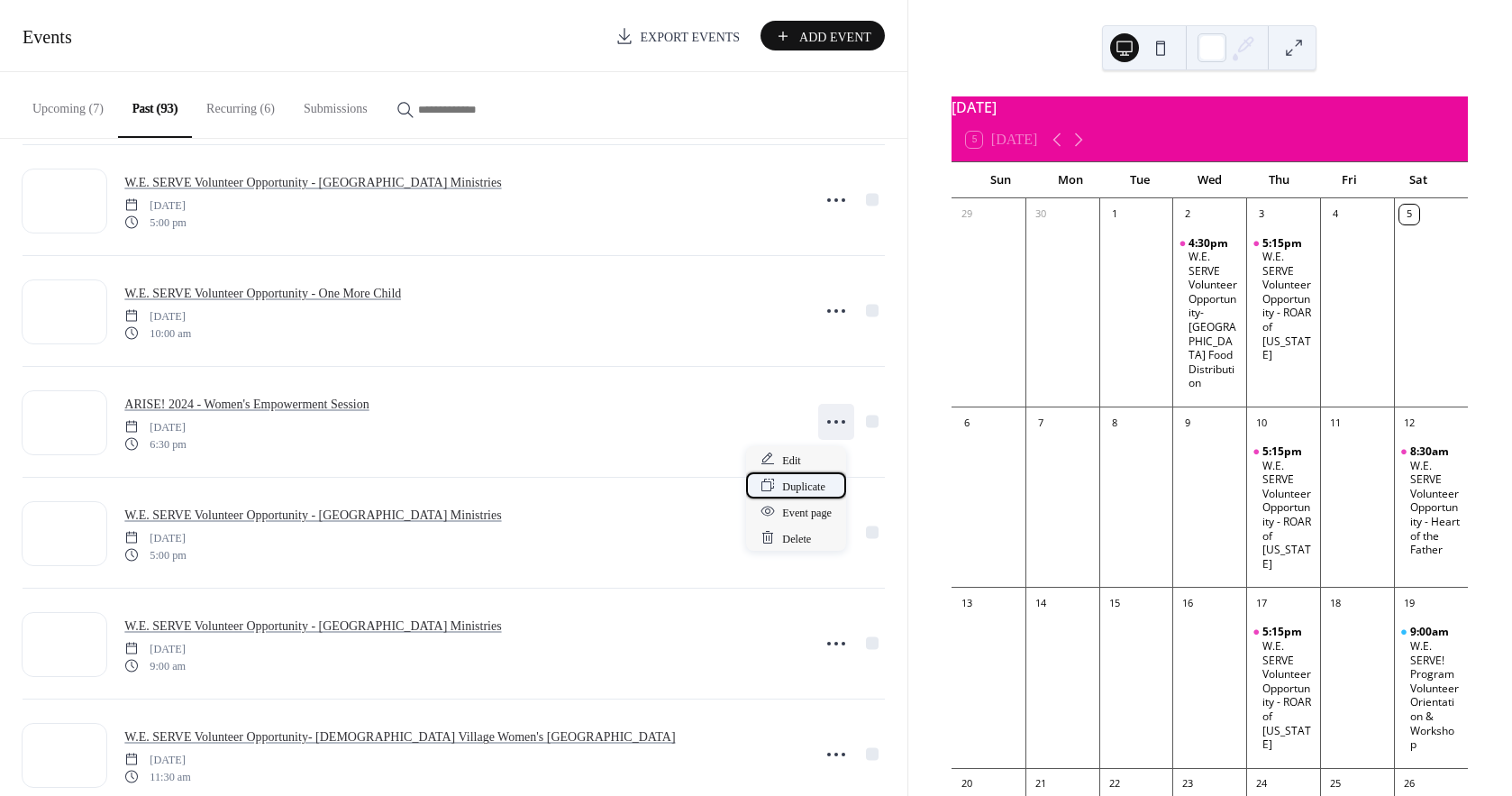 click on "Duplicate" at bounding box center [804, 486] 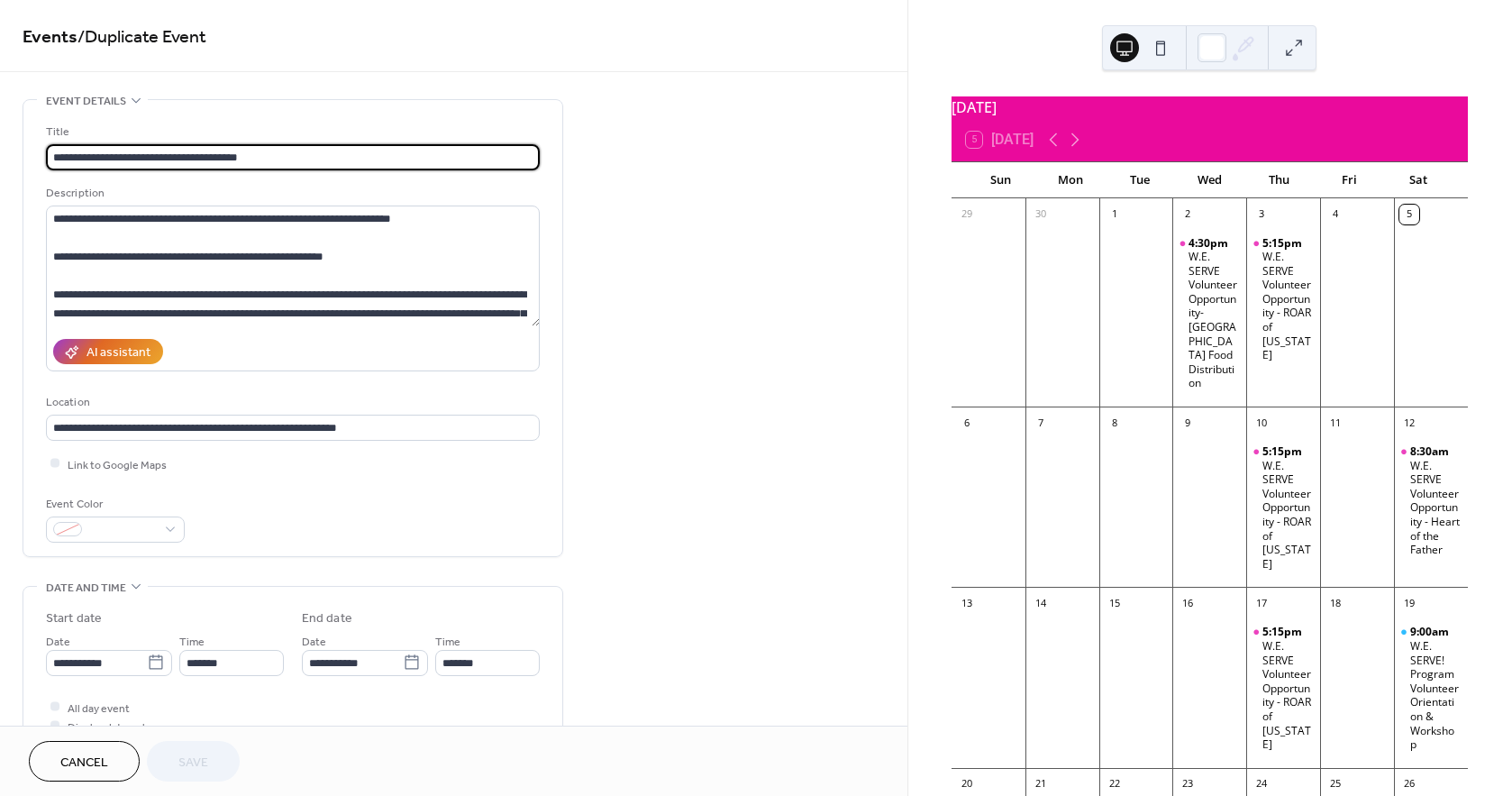 drag, startPoint x: 307, startPoint y: 159, endPoint x: 55, endPoint y: 169, distance: 252.19833 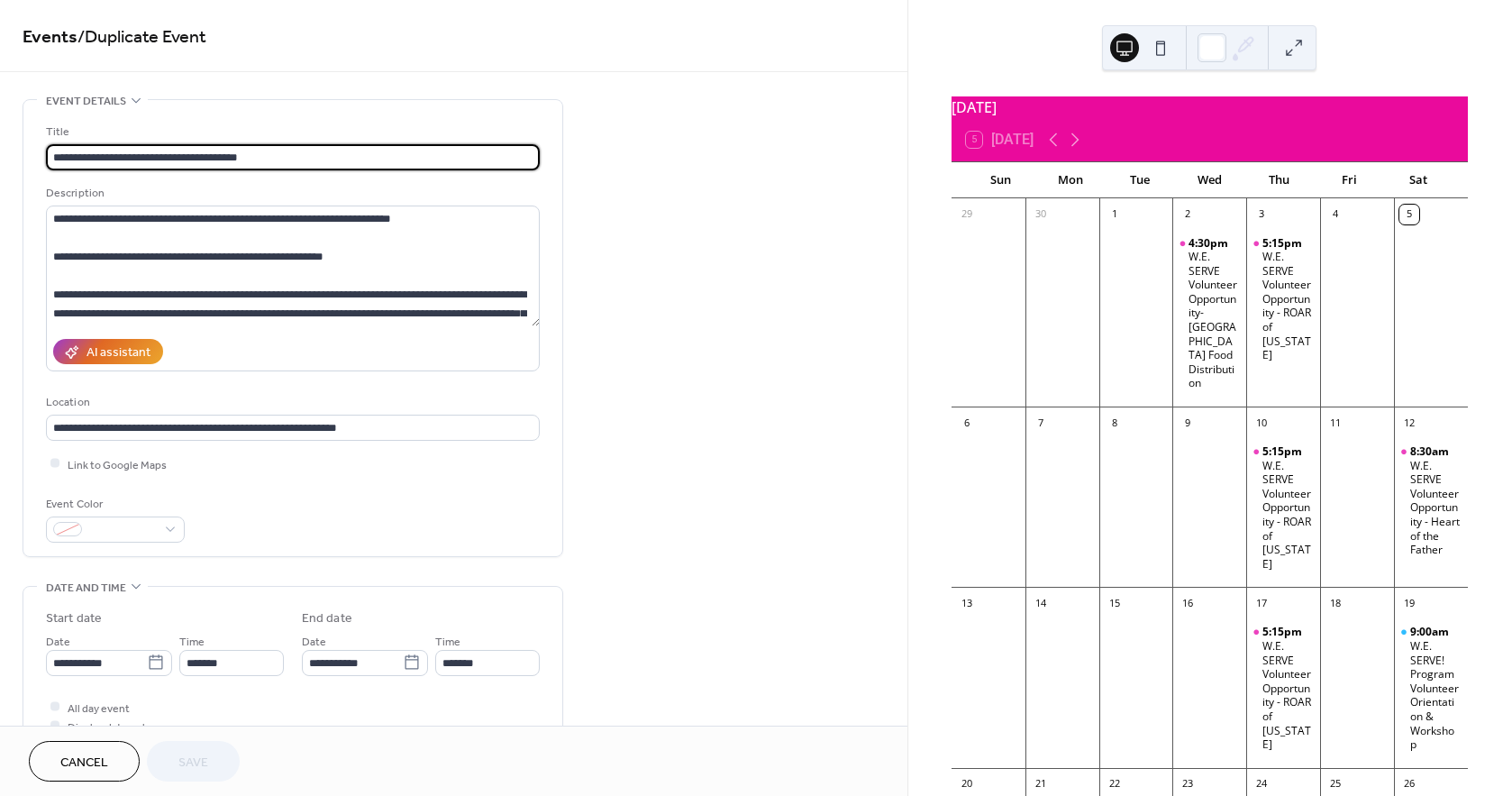 click on "**********" at bounding box center [293, 157] 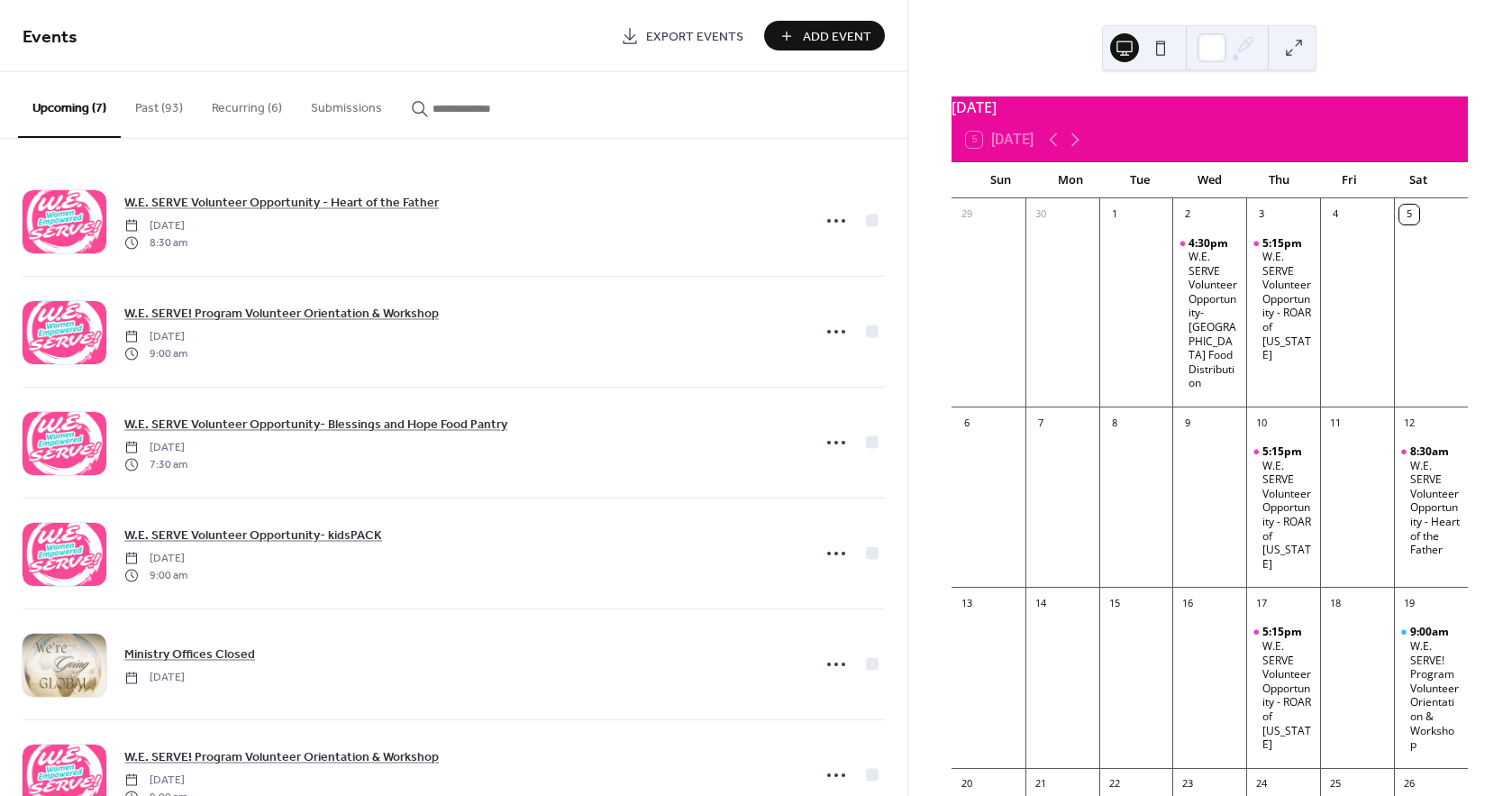 click on "Past  (93)" at bounding box center (159, 104) 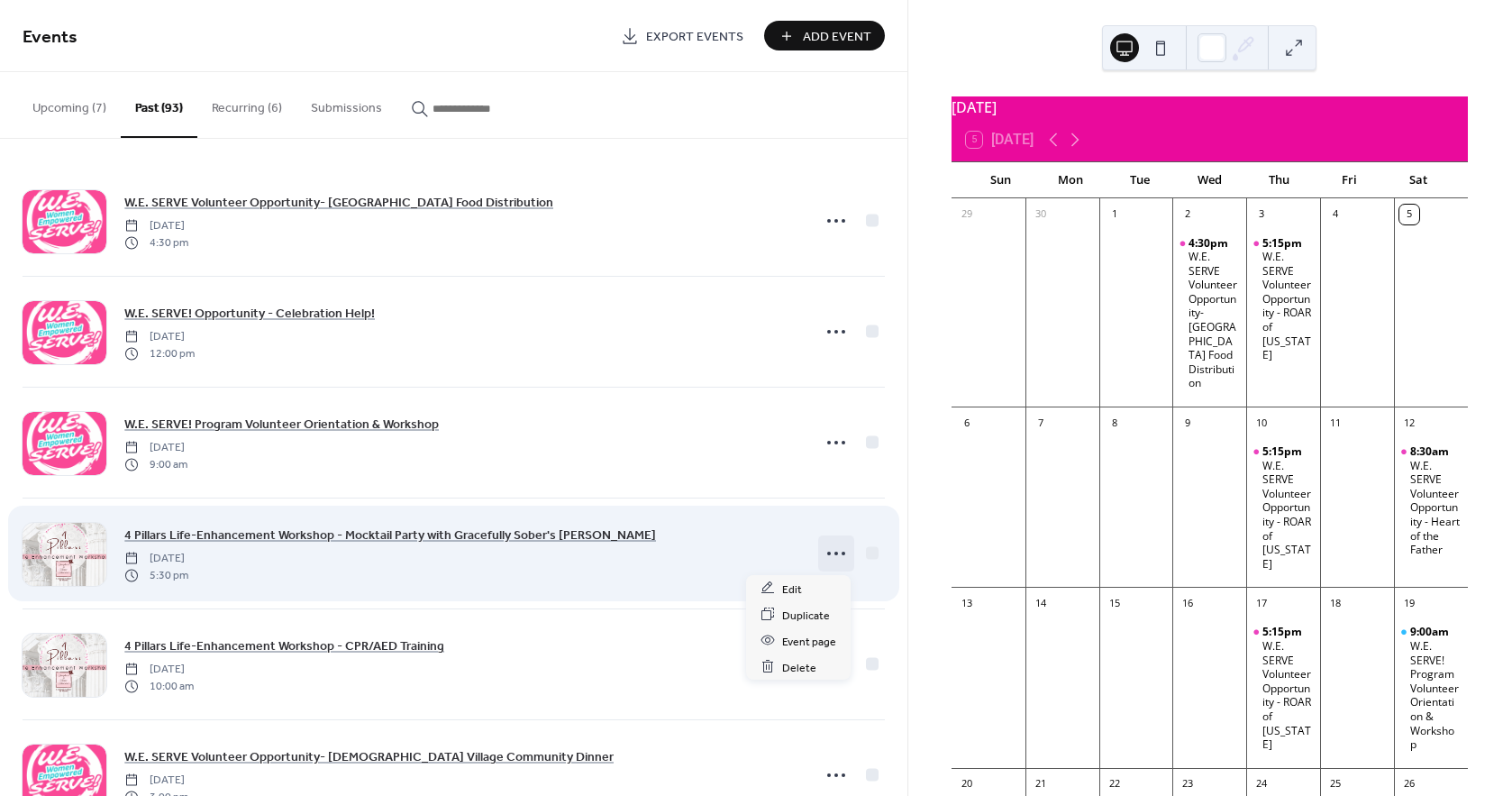 click 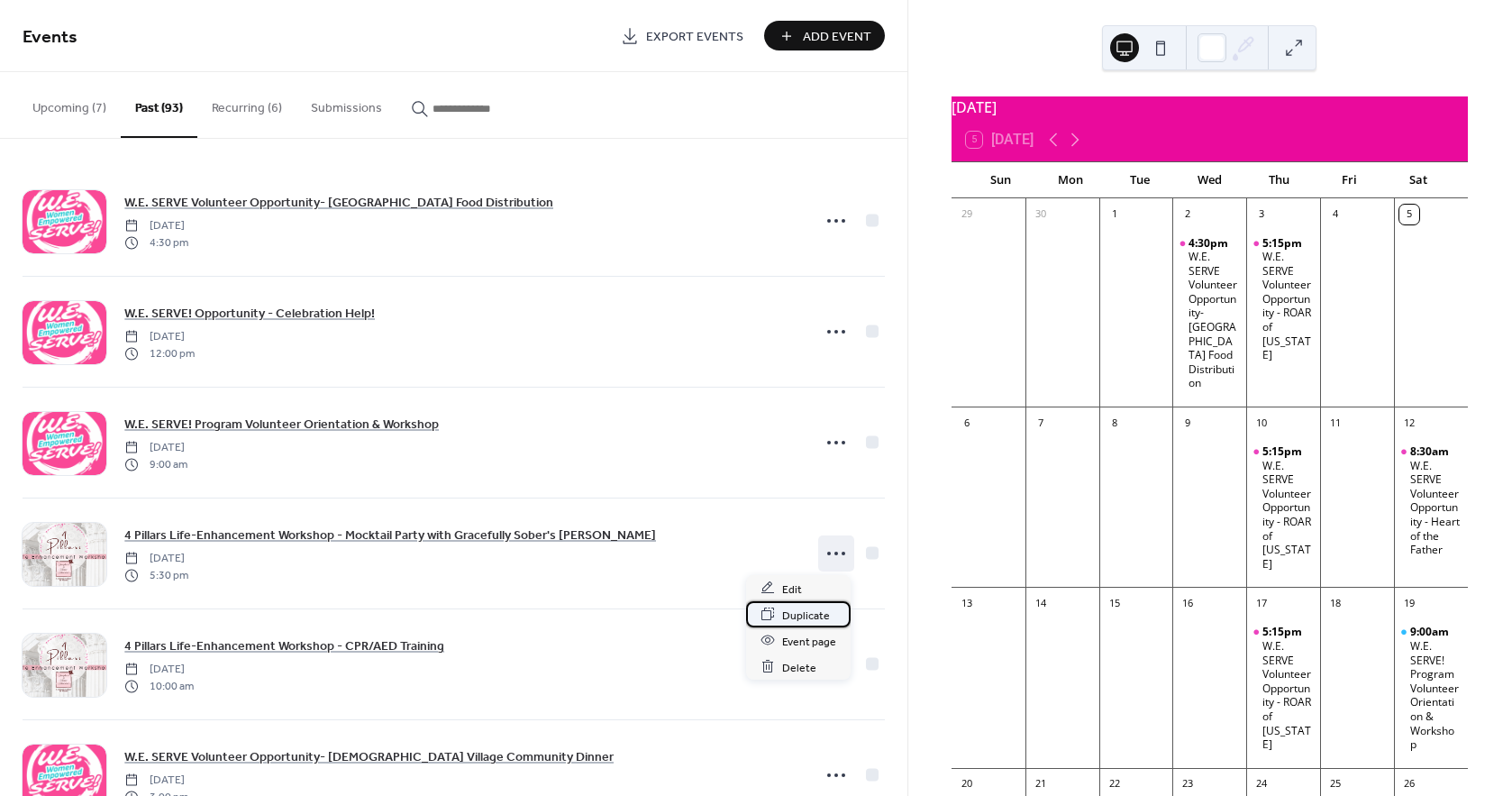 click on "Duplicate" at bounding box center (806, 615) 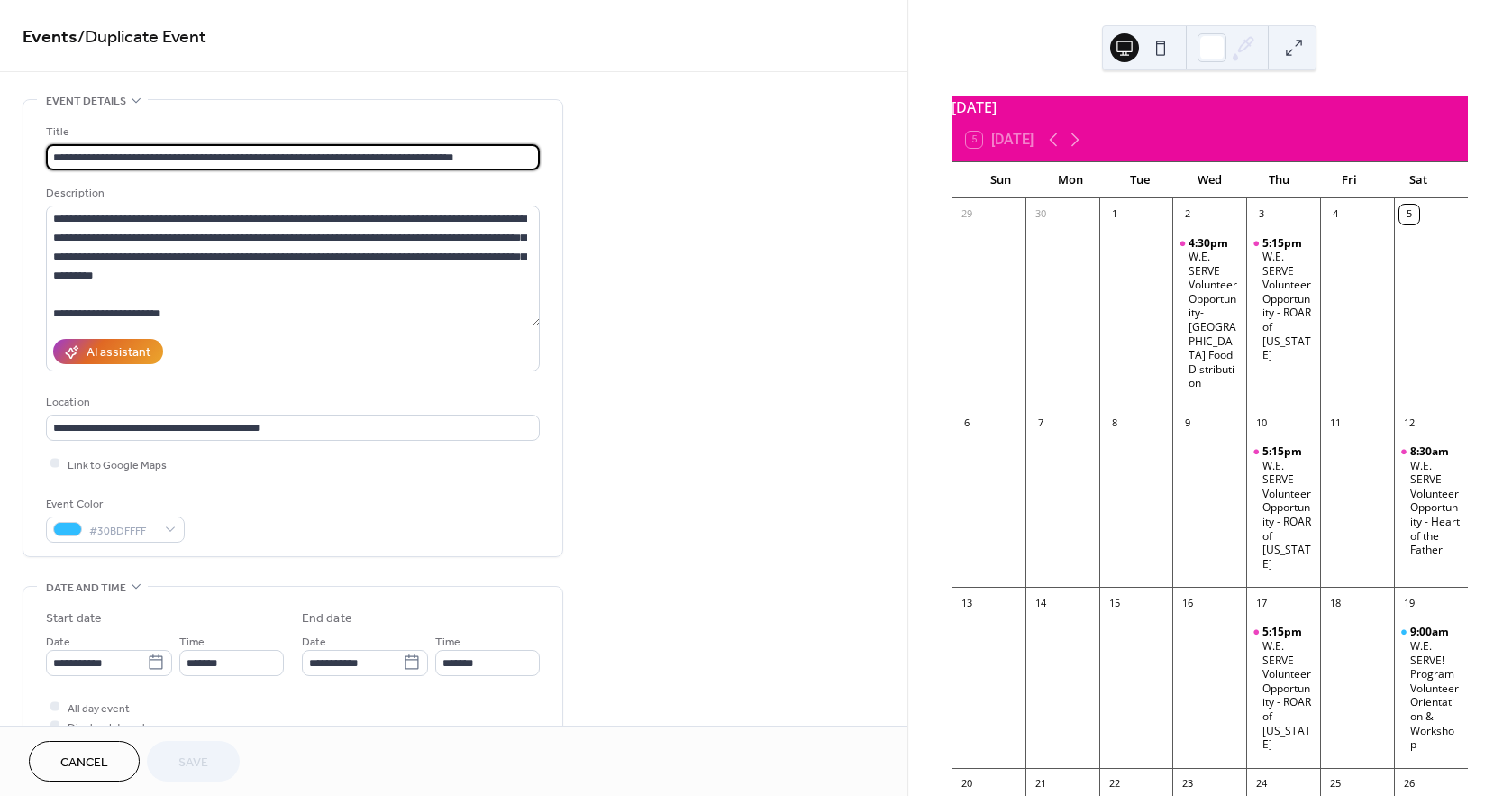 drag, startPoint x: 495, startPoint y: 150, endPoint x: 244, endPoint y: 163, distance: 251.3364 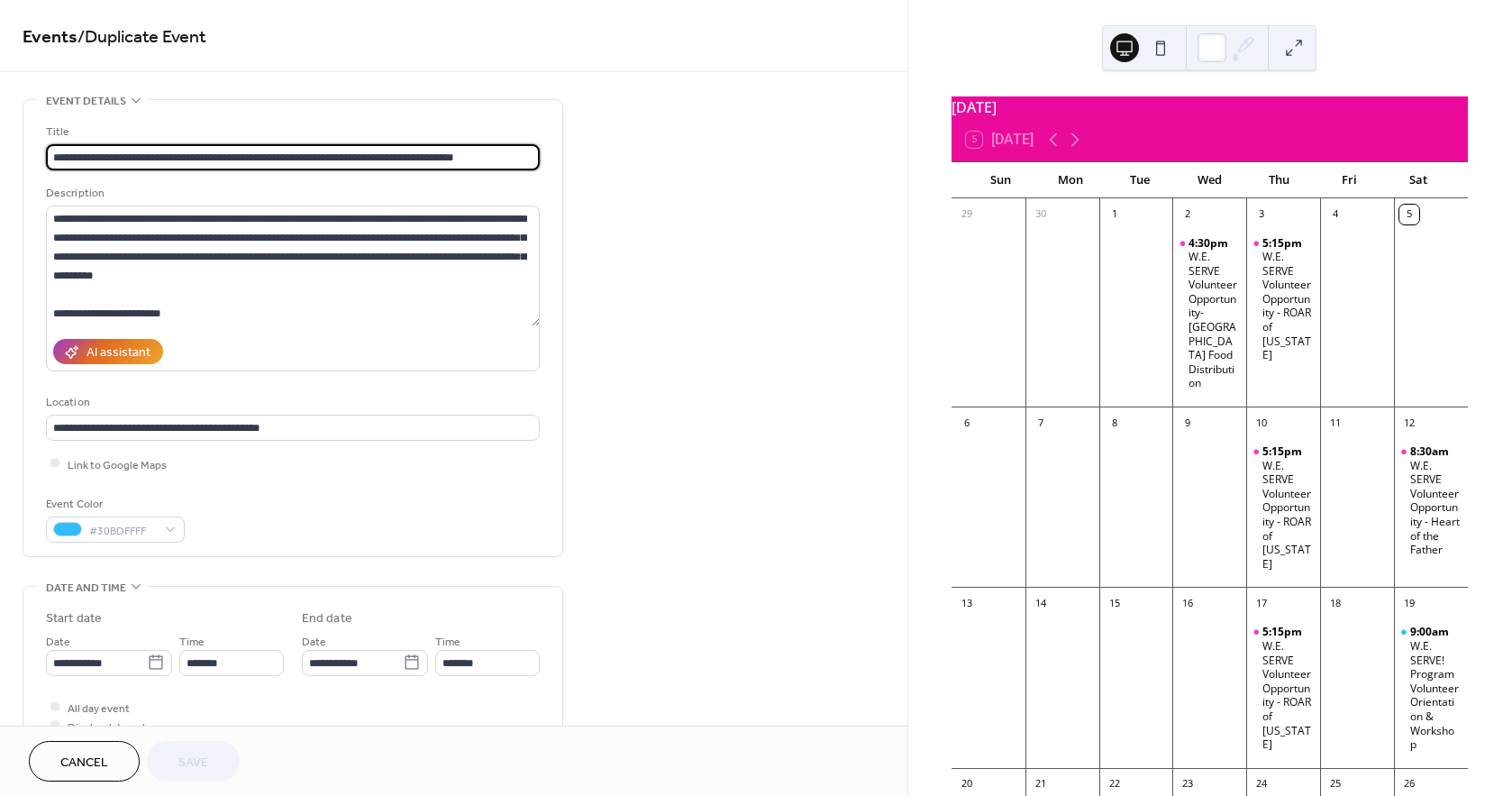 click on "**********" at bounding box center (293, 157) 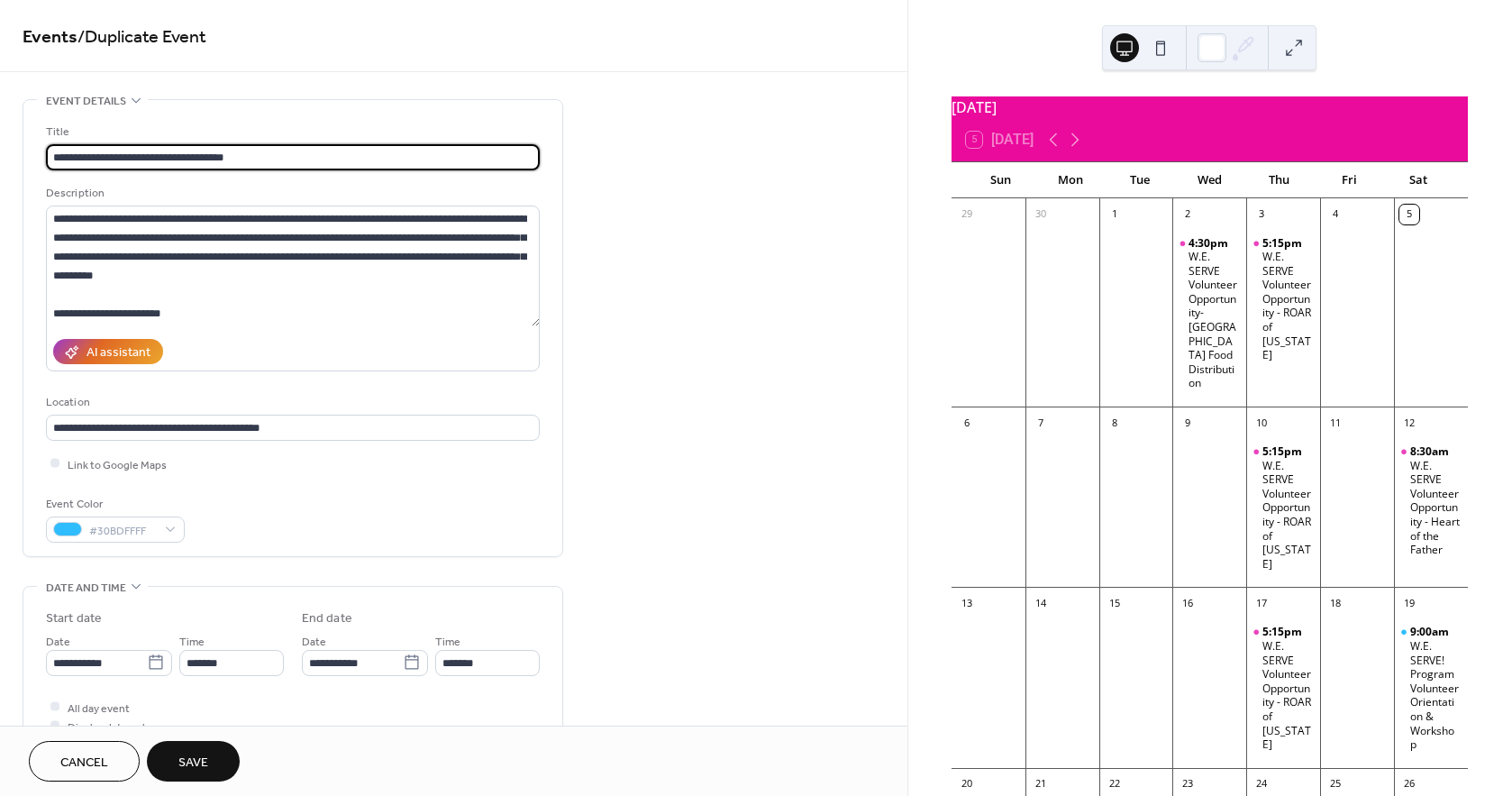 type on "**********" 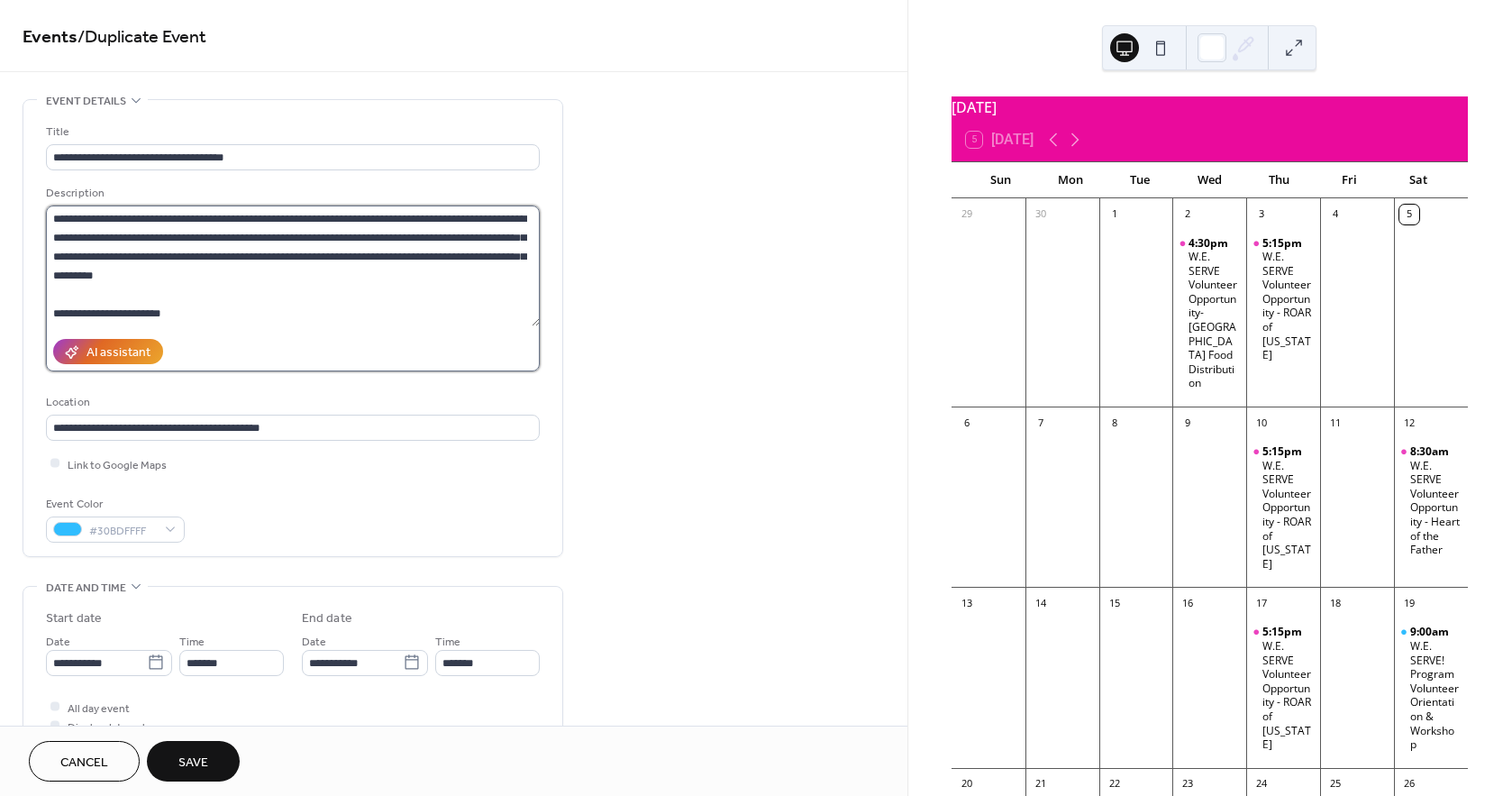click on "**********" at bounding box center [293, 266] 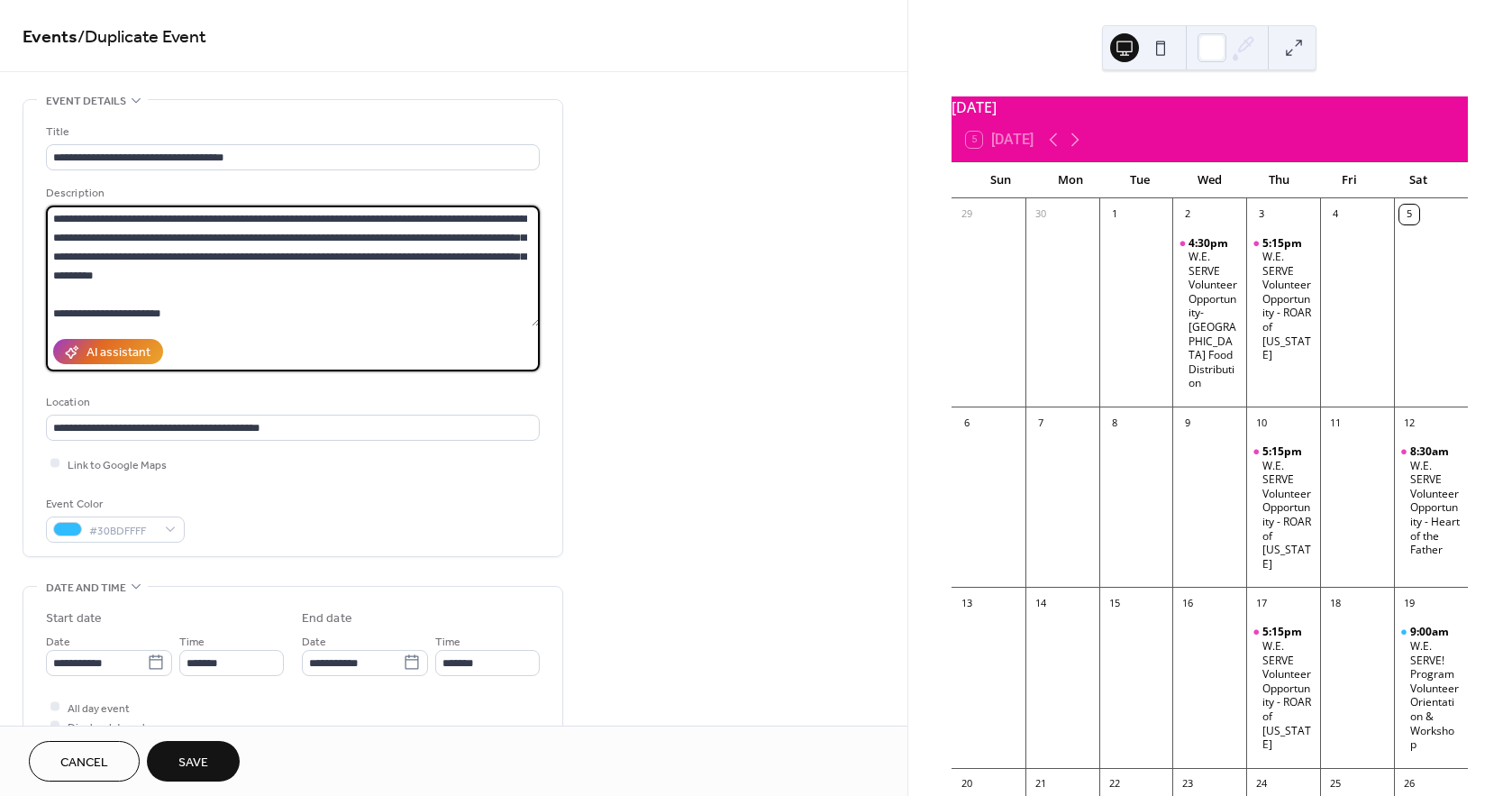 drag, startPoint x: 303, startPoint y: 215, endPoint x: 302, endPoint y: 270, distance: 55.00909 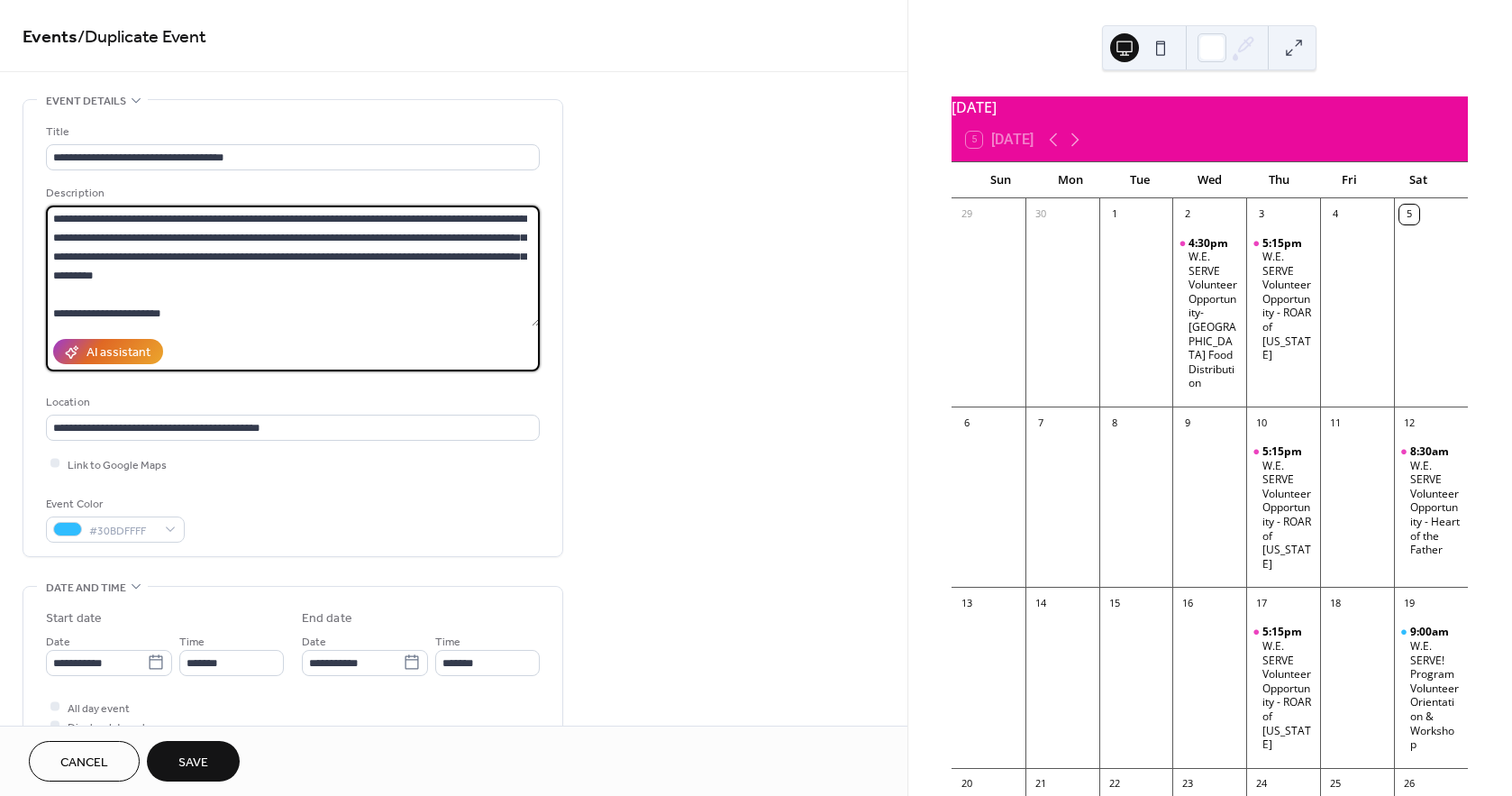 click on "**********" at bounding box center [293, 266] 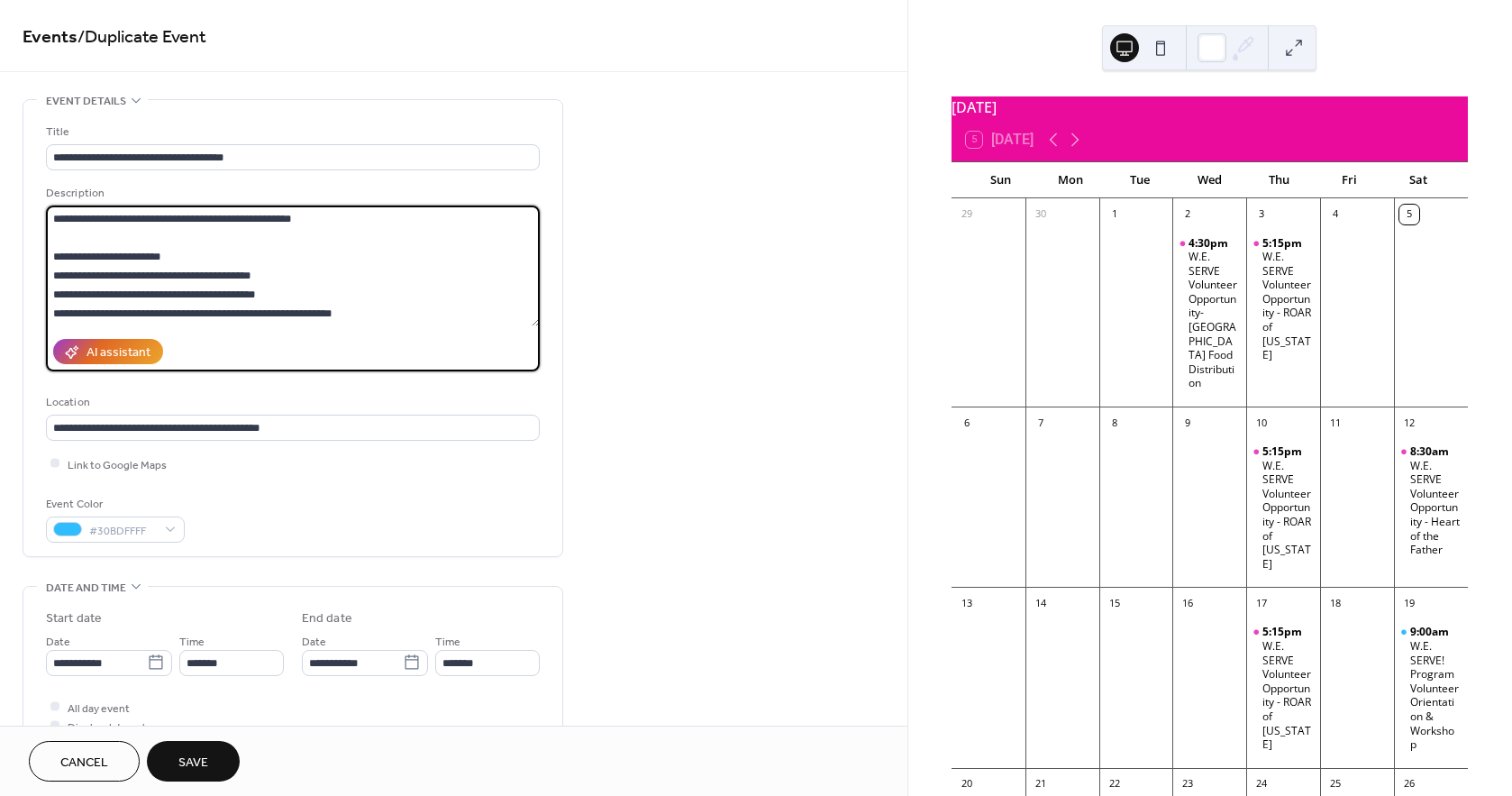 drag, startPoint x: 52, startPoint y: 247, endPoint x: 330, endPoint y: 309, distance: 284.82977 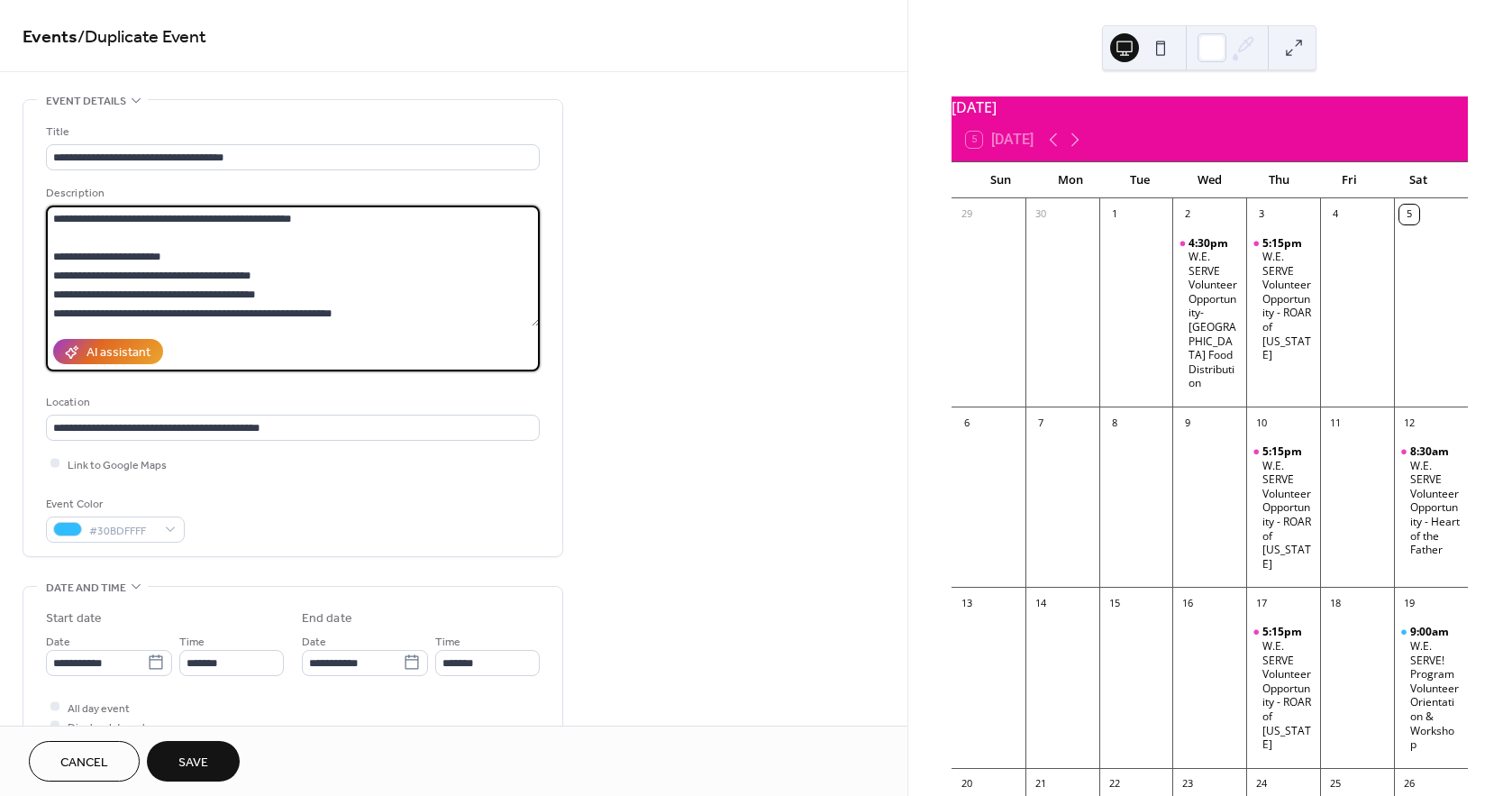 drag, startPoint x: 352, startPoint y: 314, endPoint x: 144, endPoint y: 297, distance: 208.69356 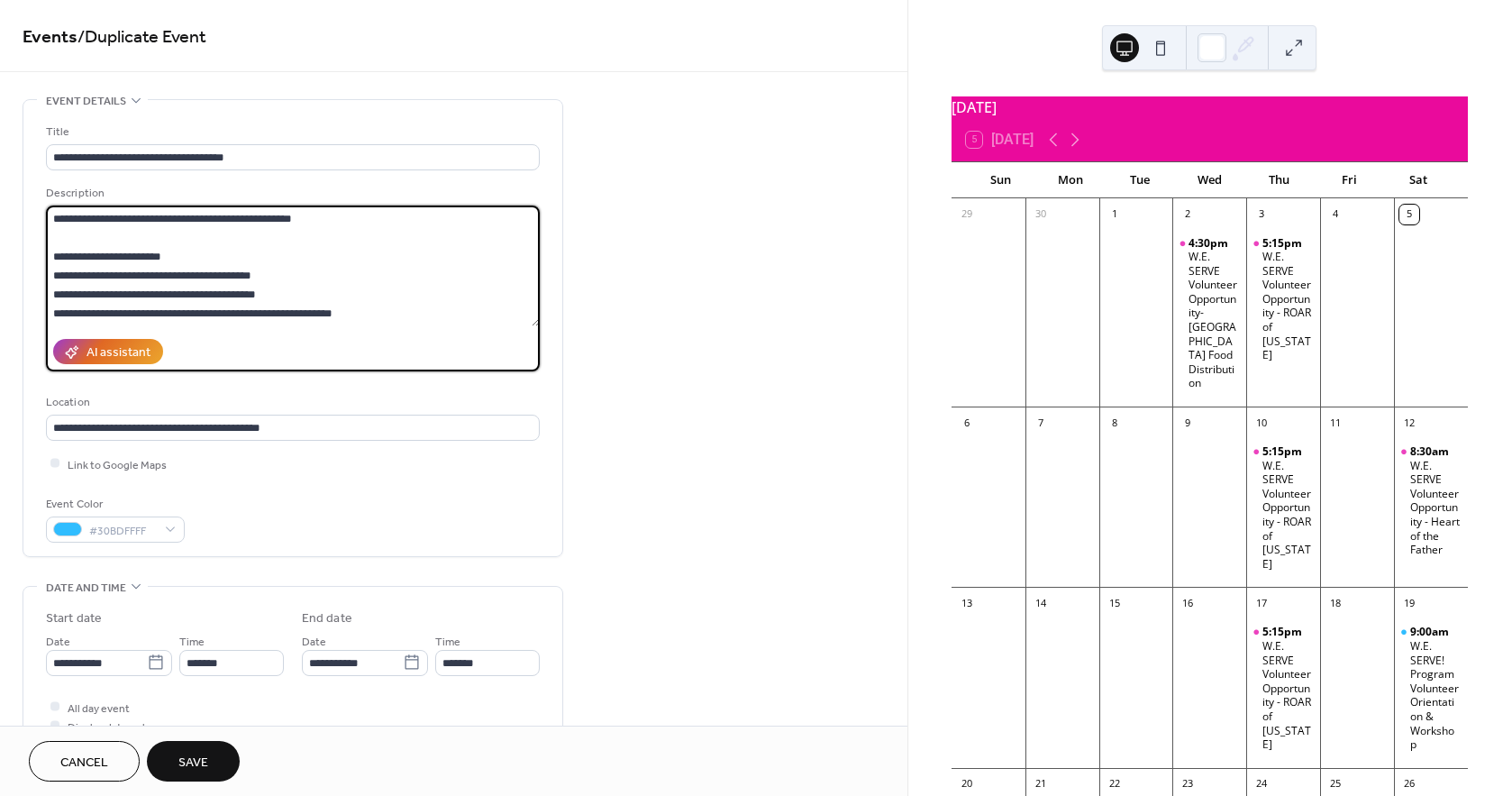 click on "**********" at bounding box center [293, 266] 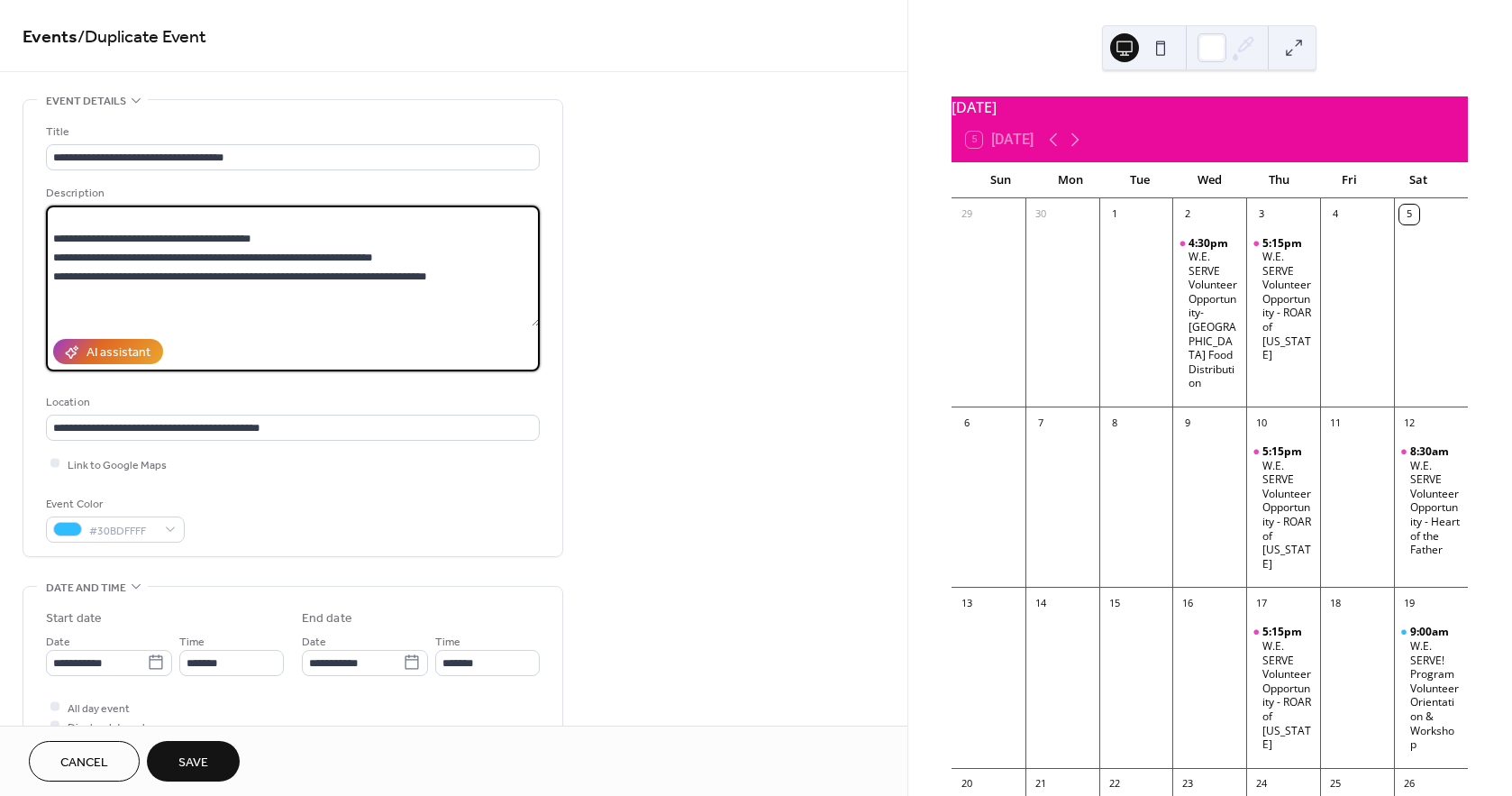 scroll, scrollTop: 56, scrollLeft: 0, axis: vertical 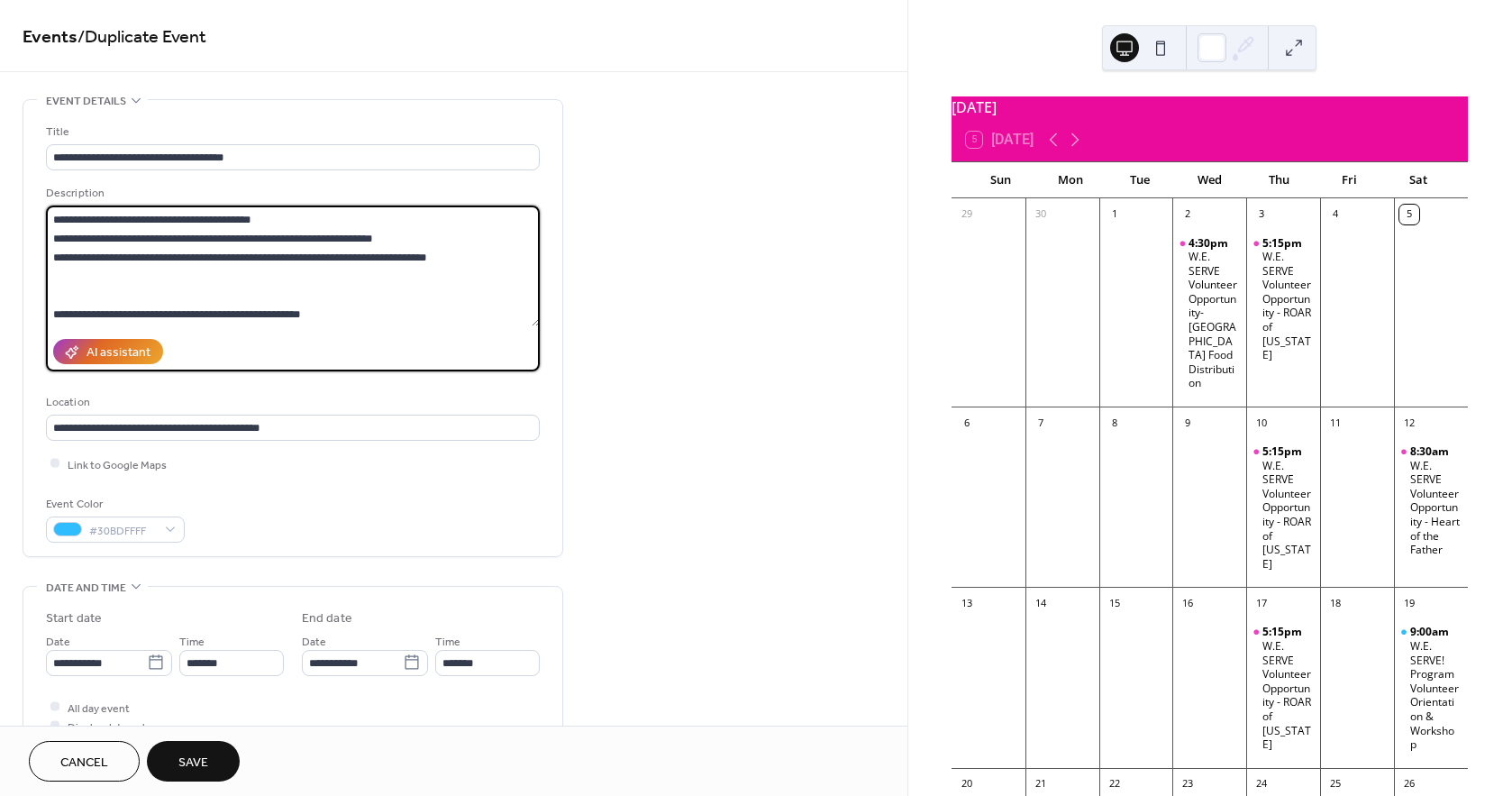 drag, startPoint x: 50, startPoint y: 265, endPoint x: 451, endPoint y: 241, distance: 401.71756 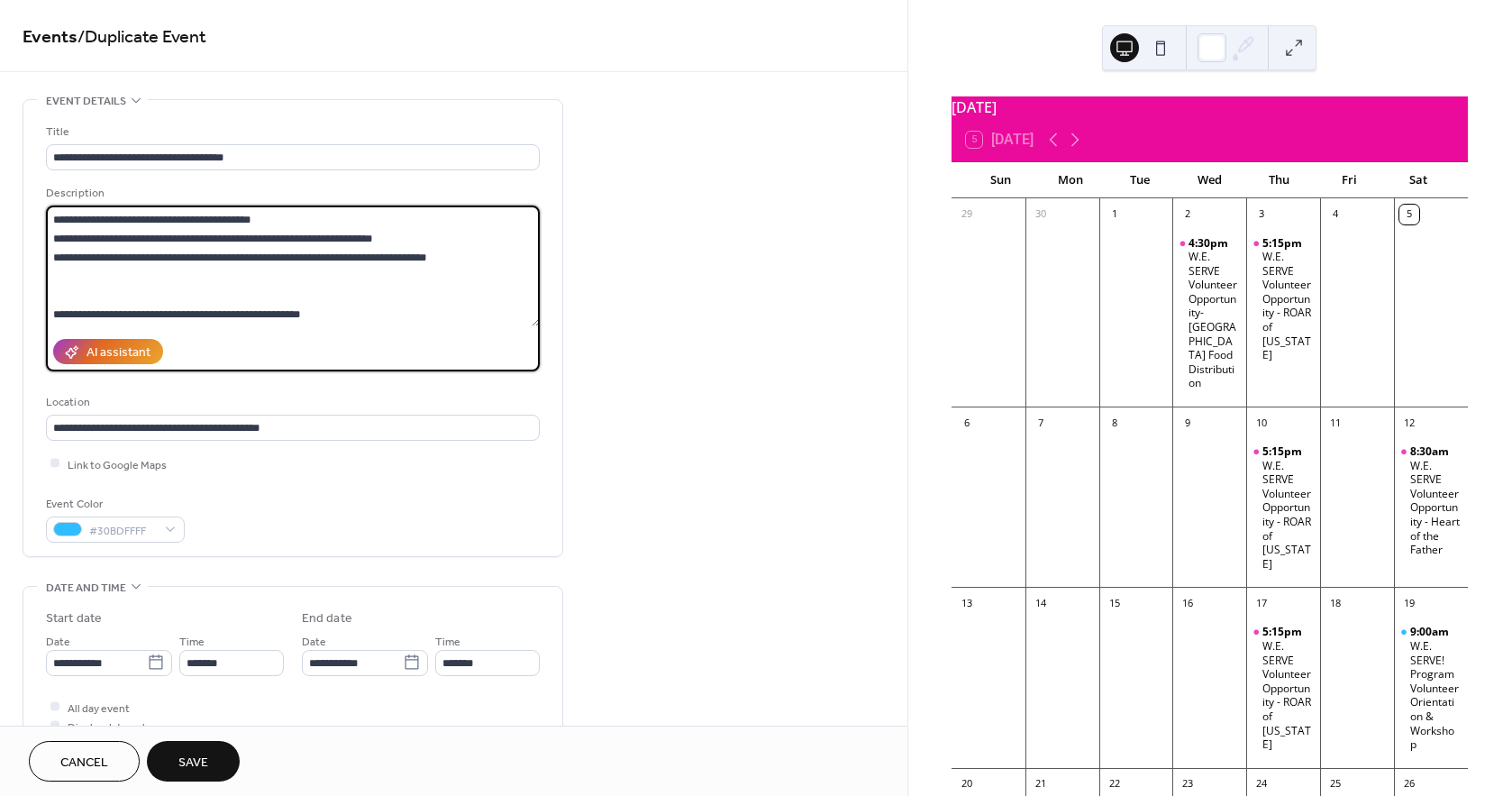 click on "**********" at bounding box center (293, 266) 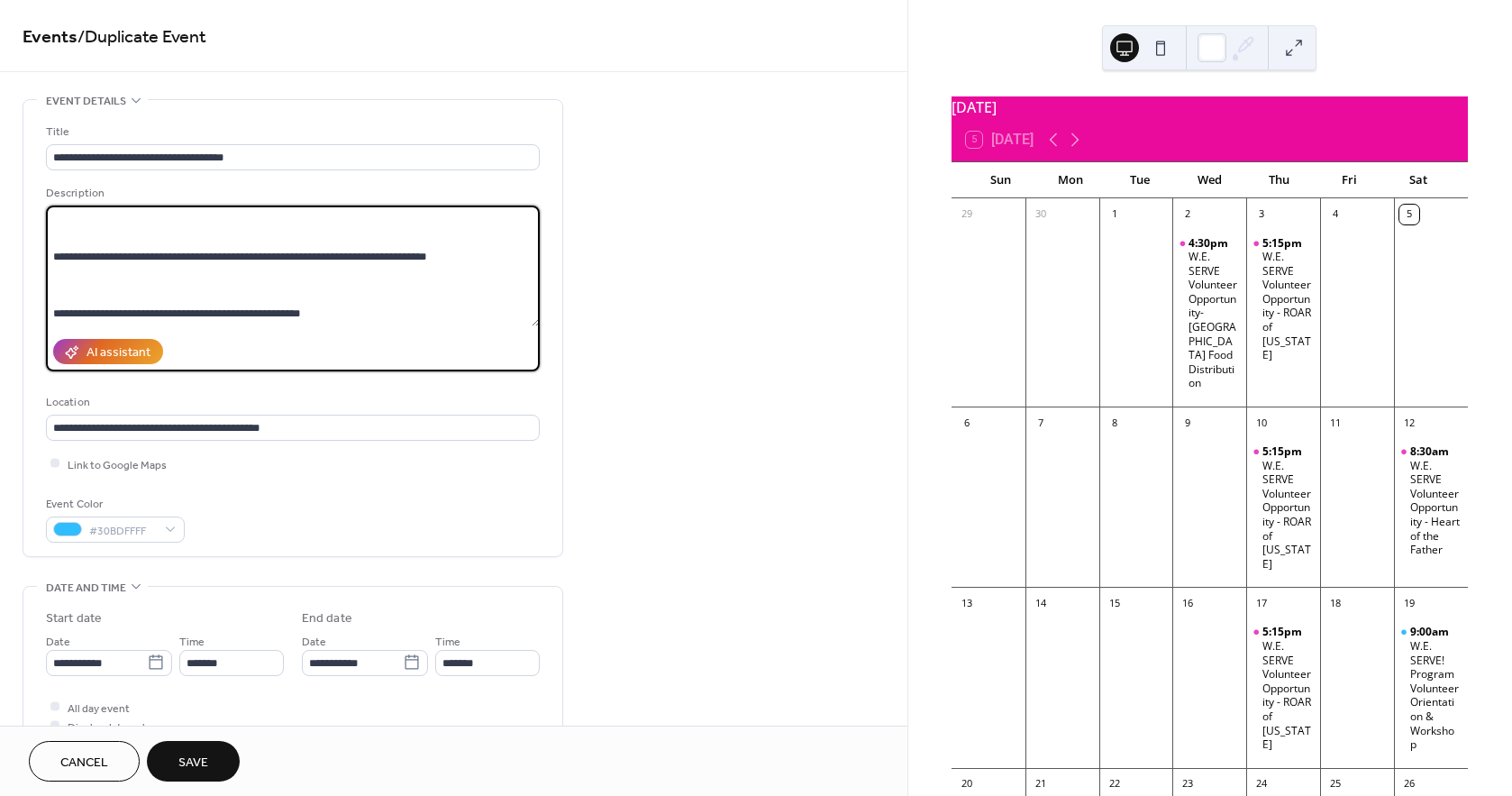 scroll, scrollTop: 18, scrollLeft: 0, axis: vertical 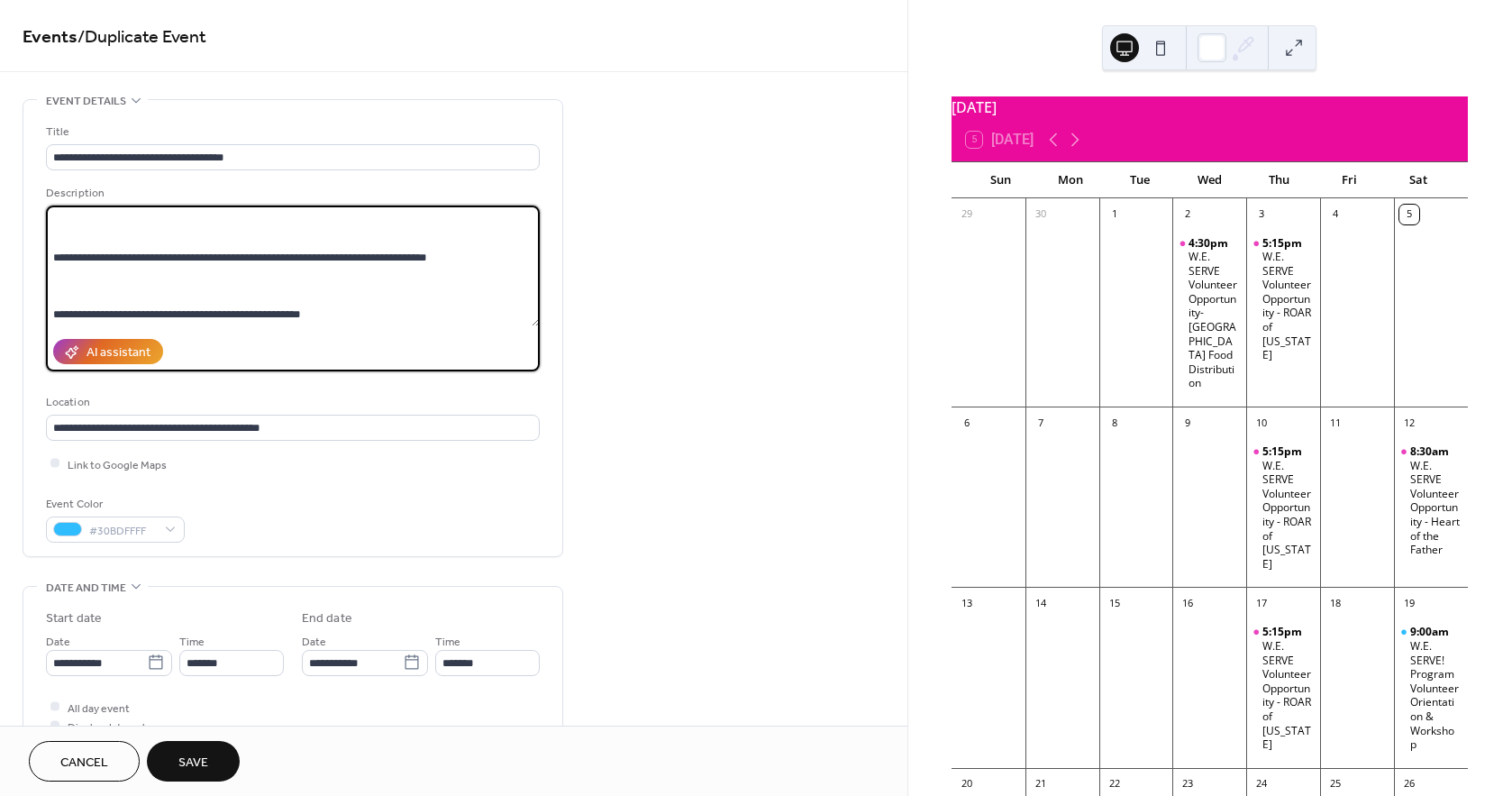 drag, startPoint x: 55, startPoint y: 248, endPoint x: 451, endPoint y: 275, distance: 396.91939 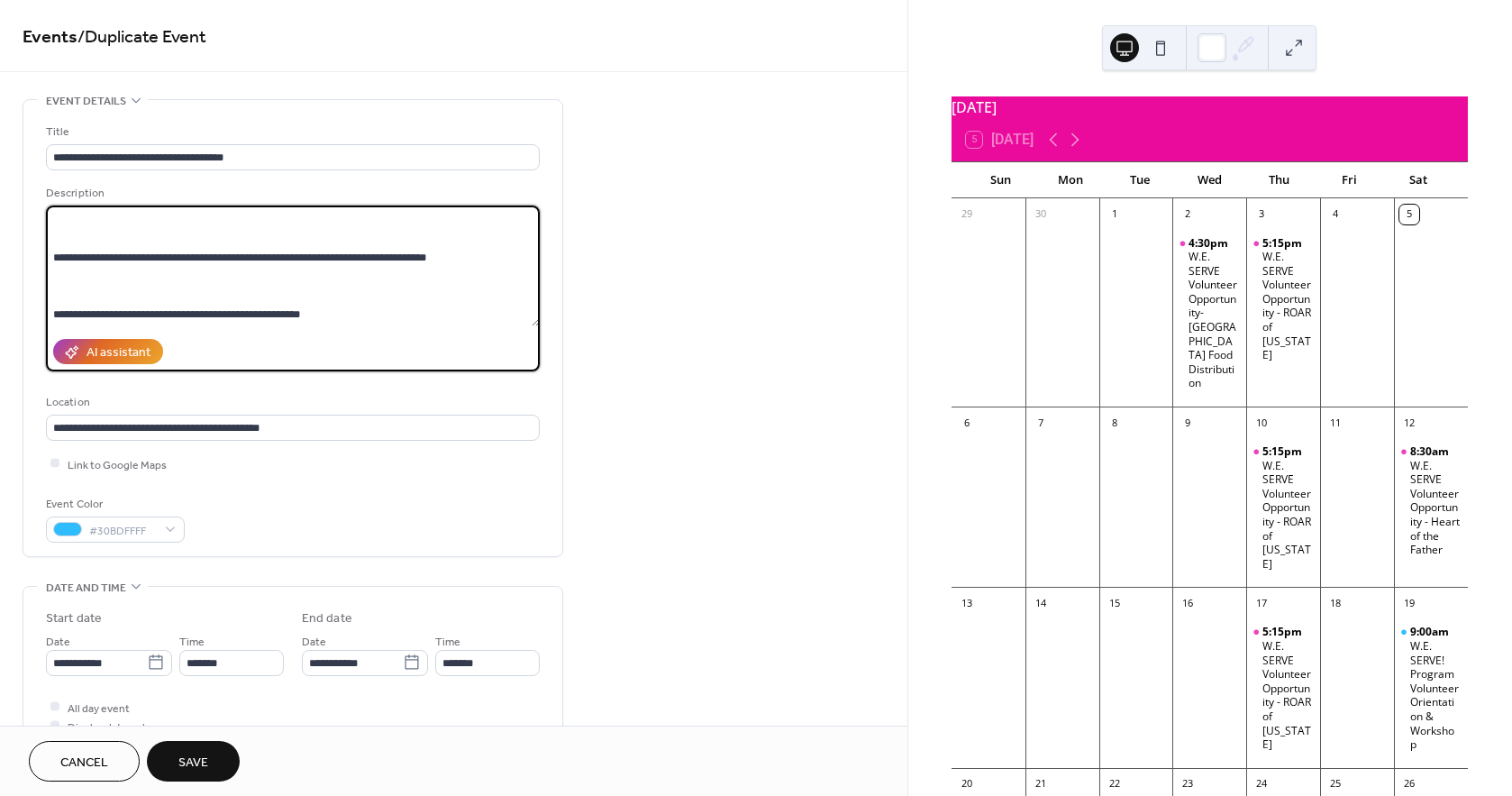 click on "**********" at bounding box center (293, 266) 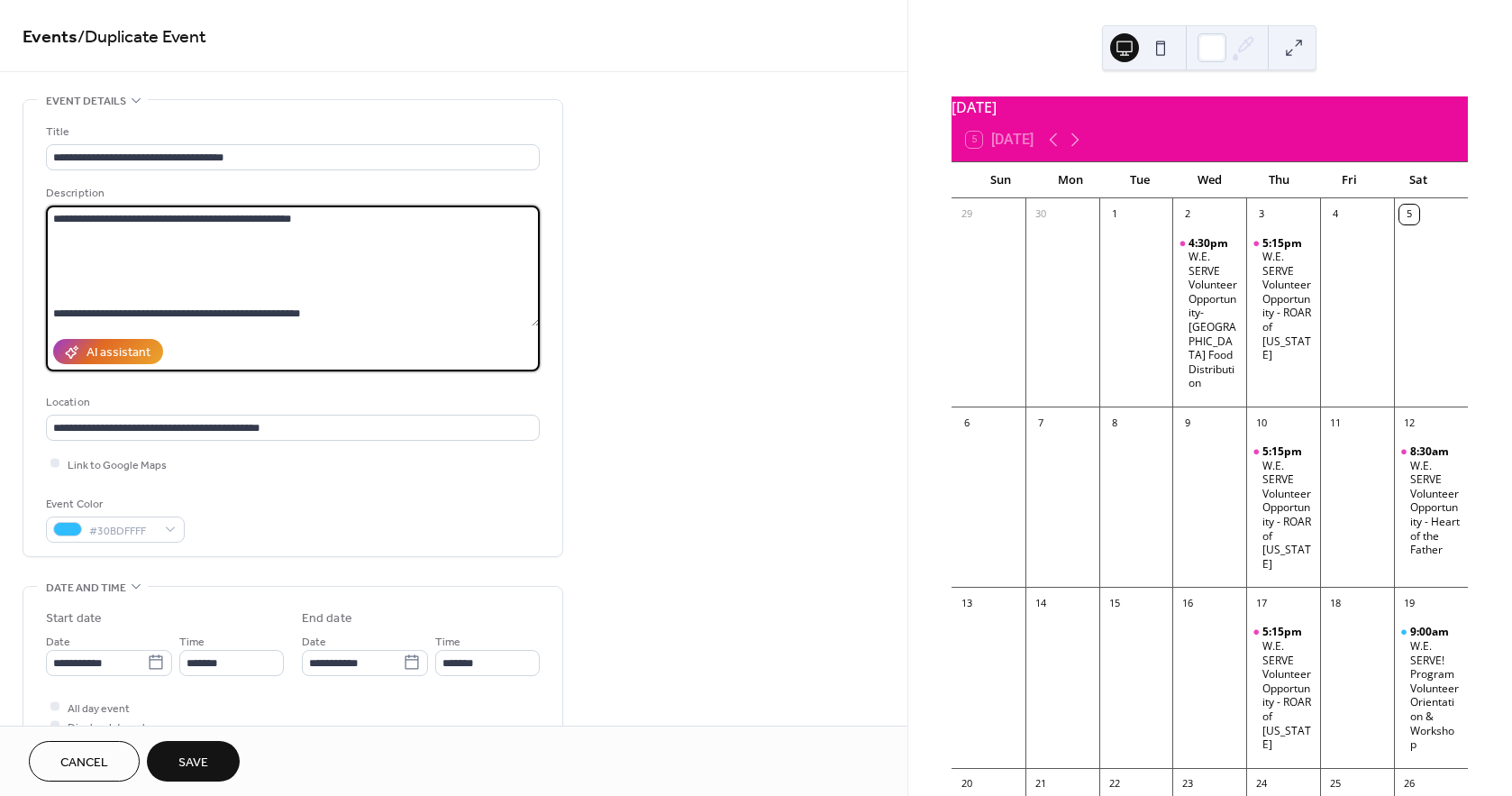 scroll, scrollTop: 0, scrollLeft: 0, axis: both 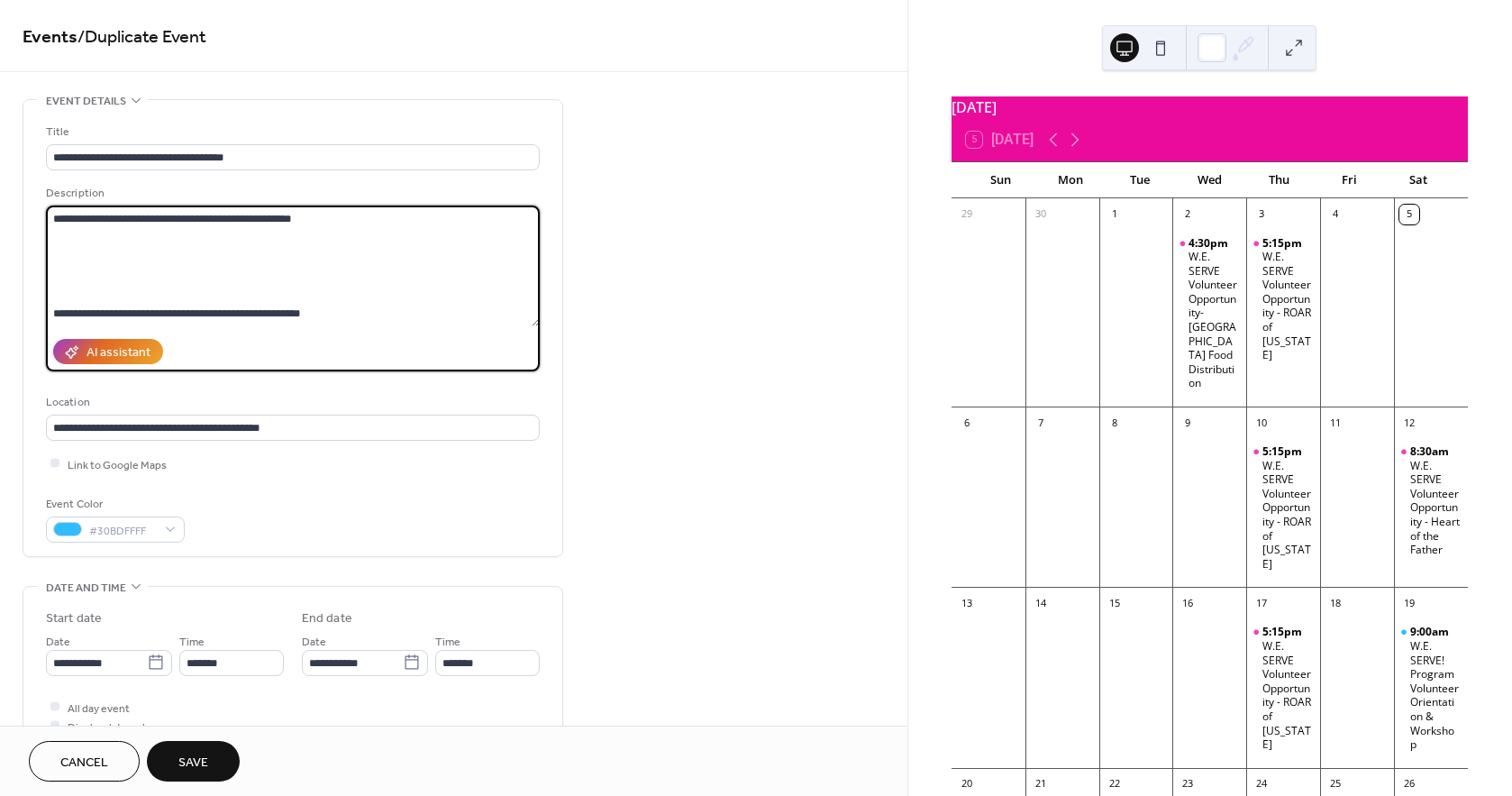 click on "**********" at bounding box center [293, 266] 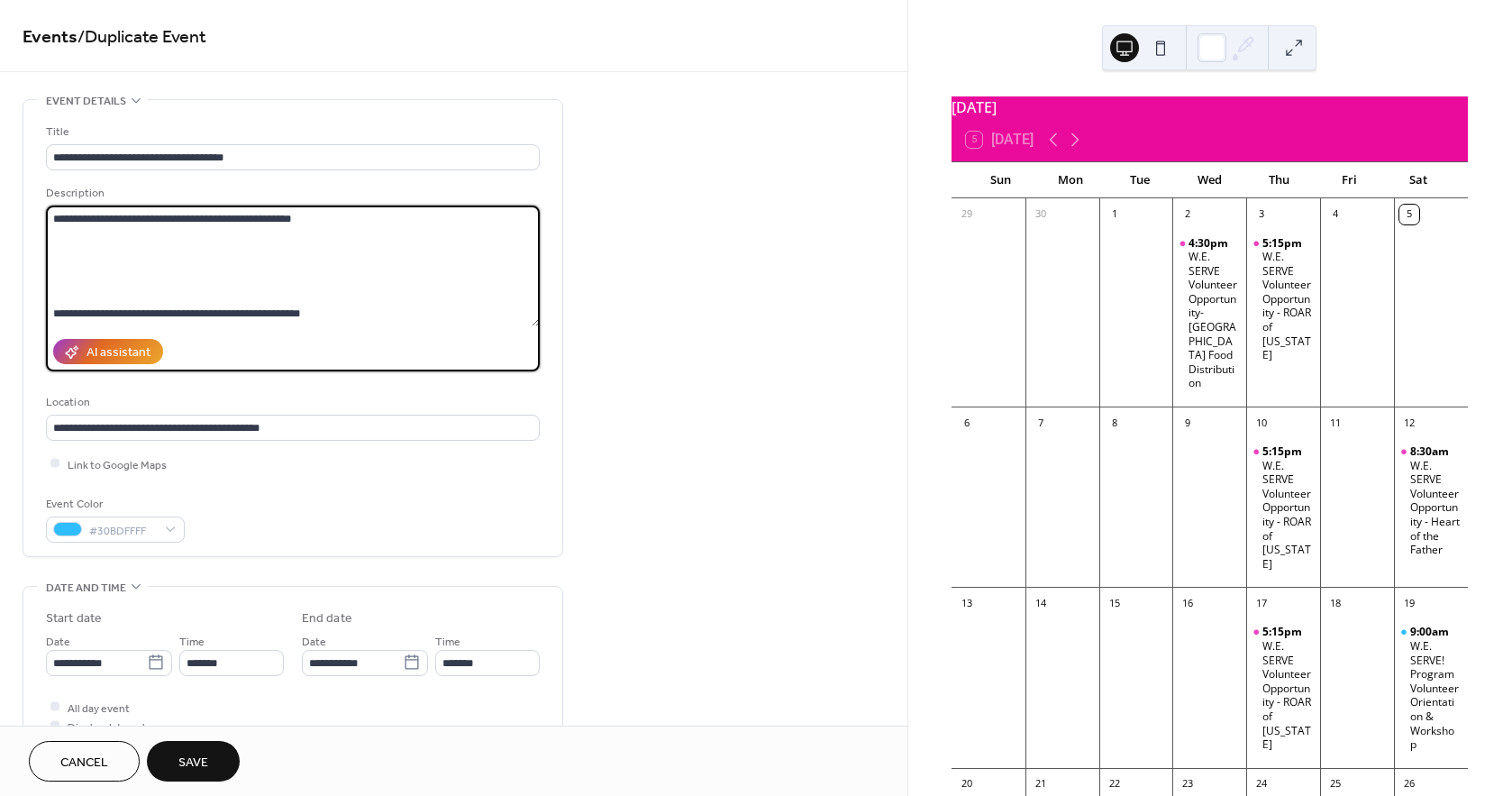 paste on "**********" 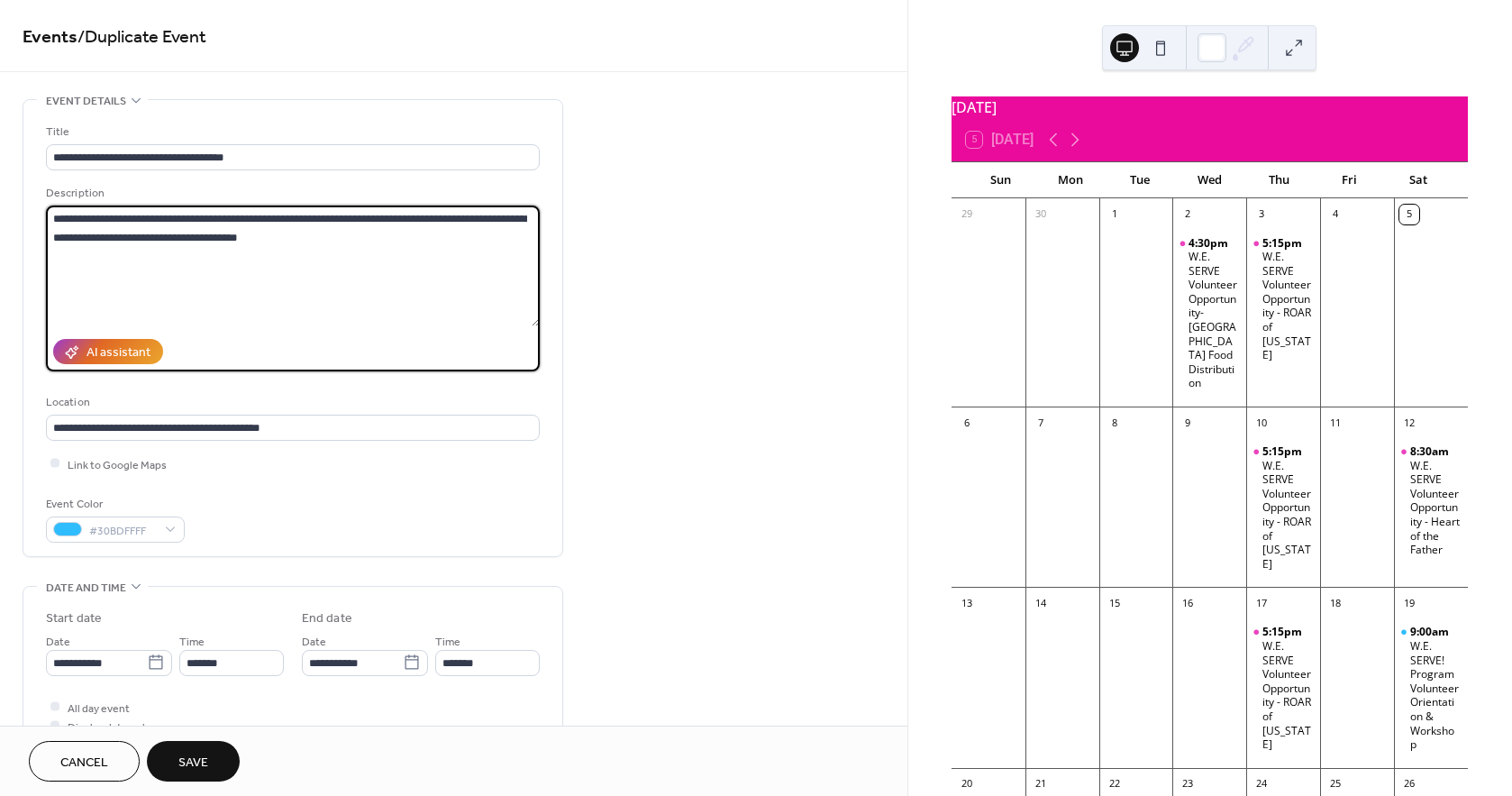 click on "**********" at bounding box center [293, 266] 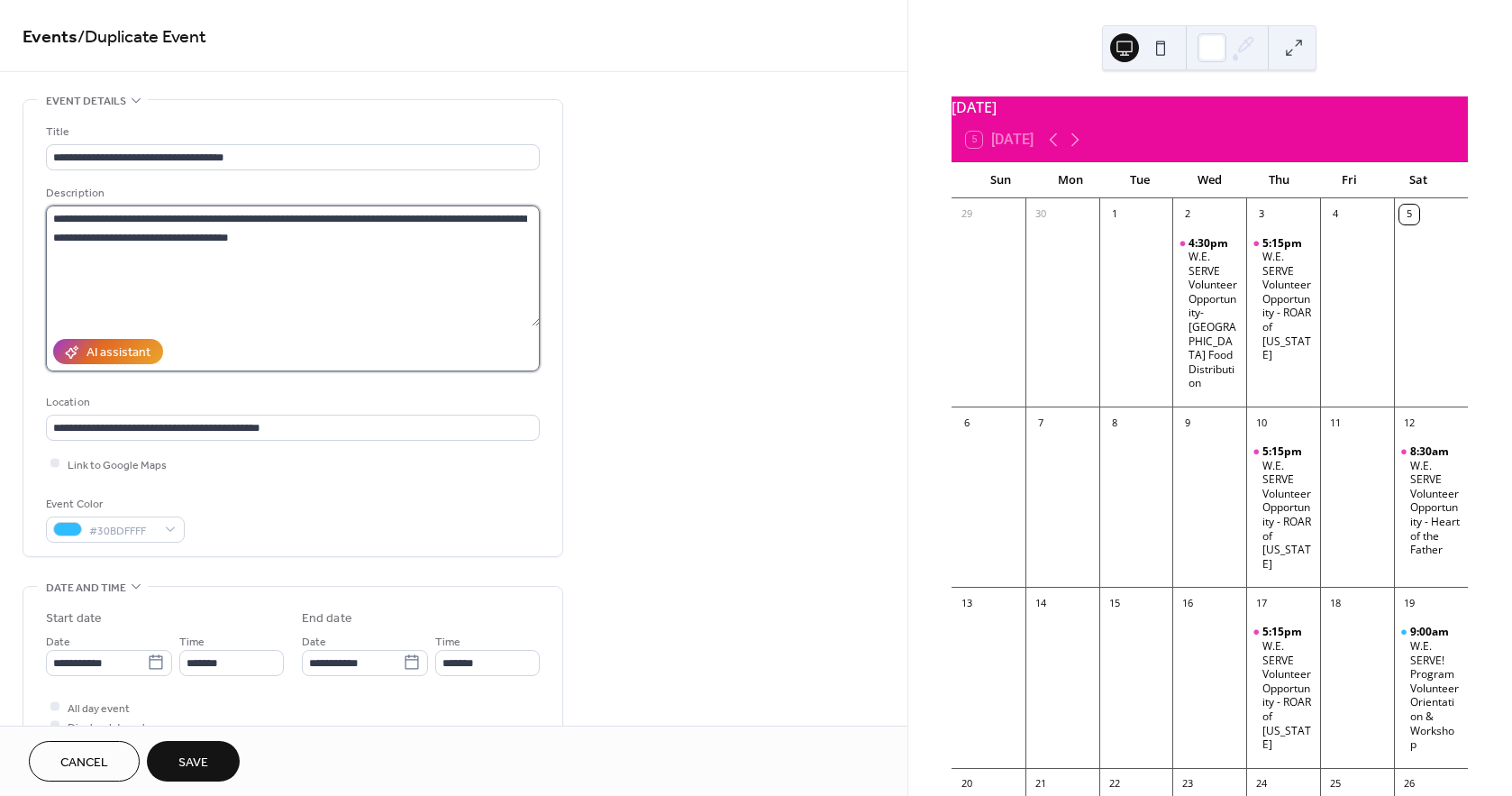 click on "**********" at bounding box center (293, 266) 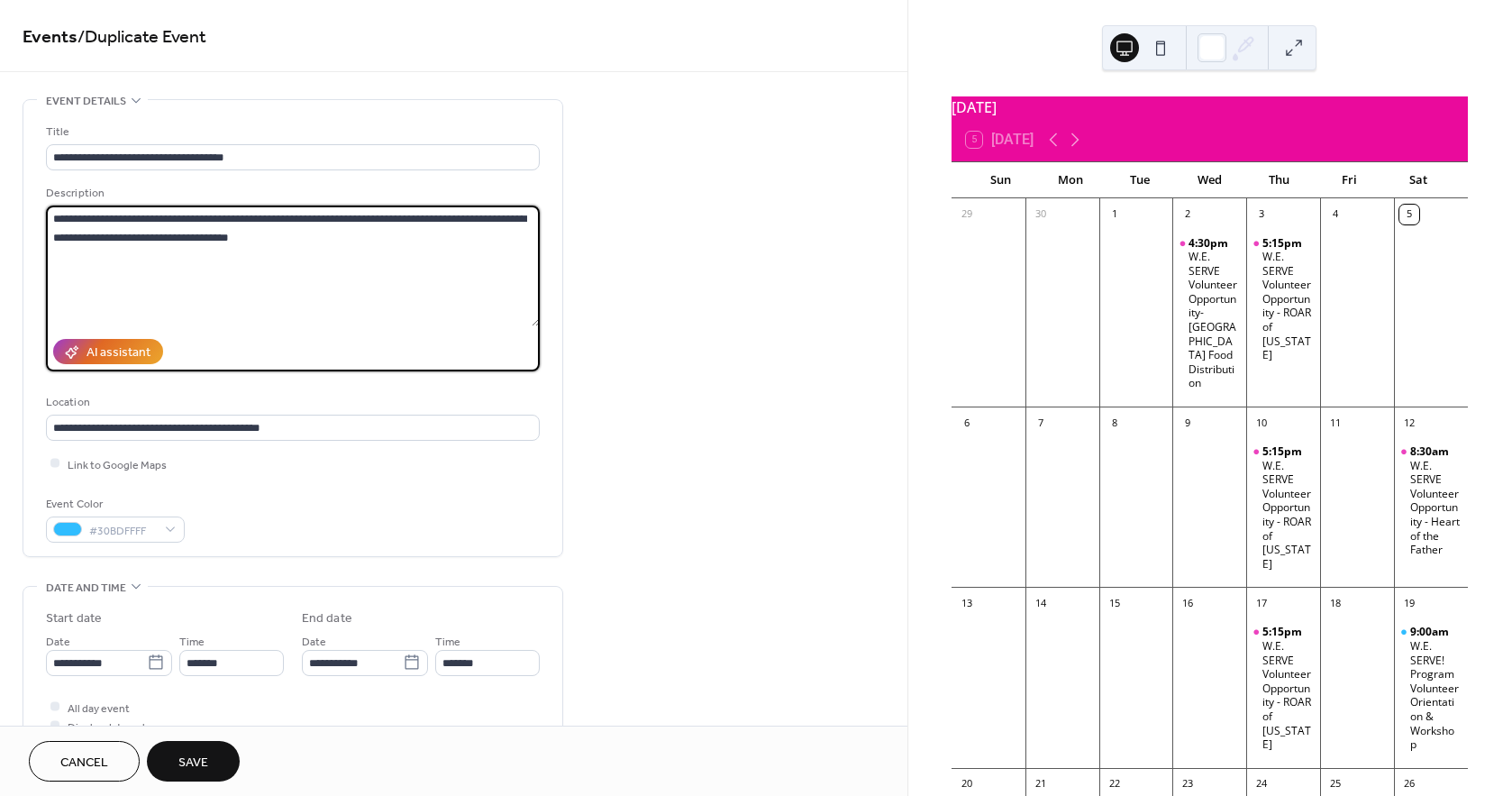paste on "**********" 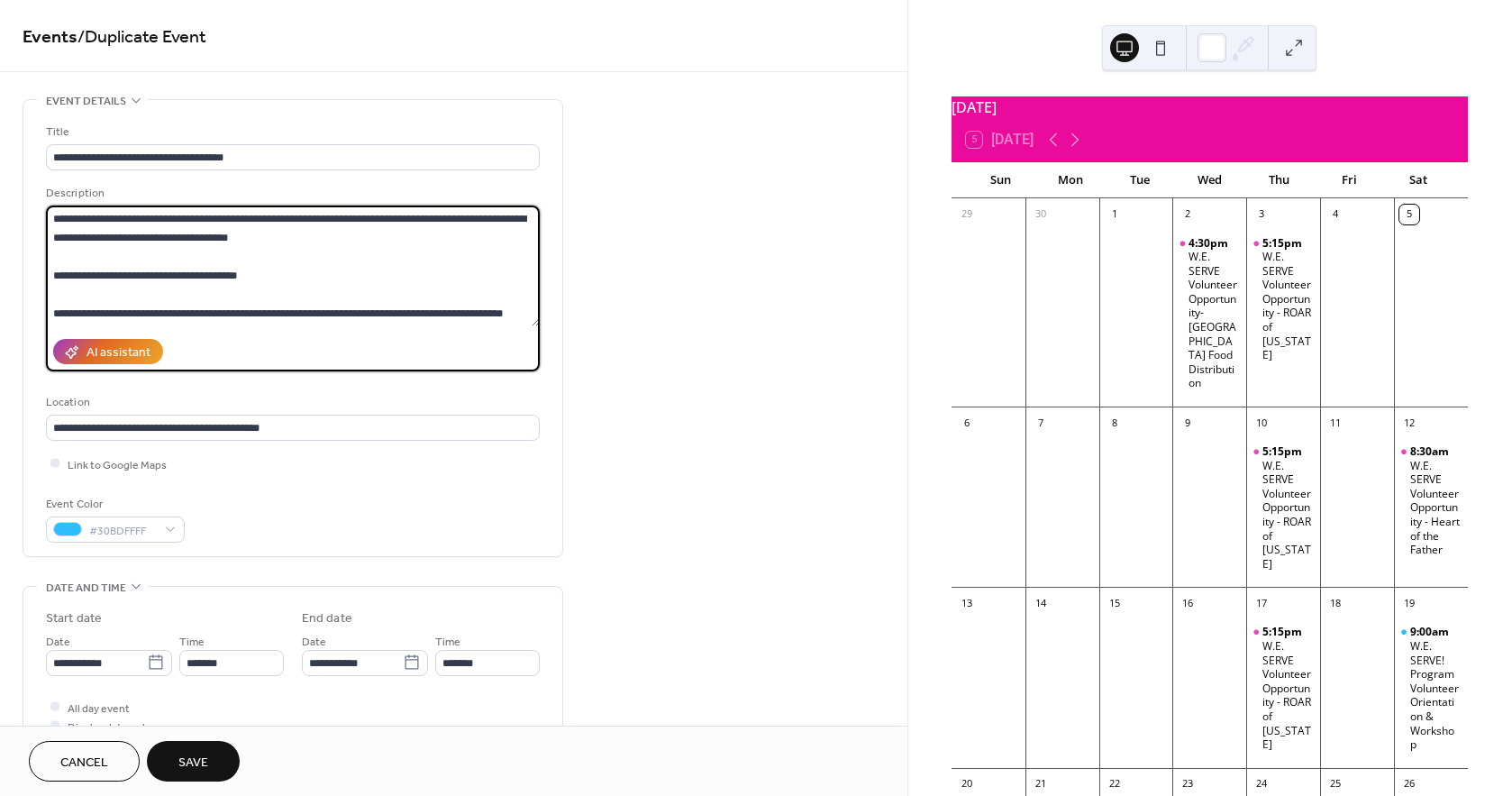 scroll, scrollTop: 54, scrollLeft: 0, axis: vertical 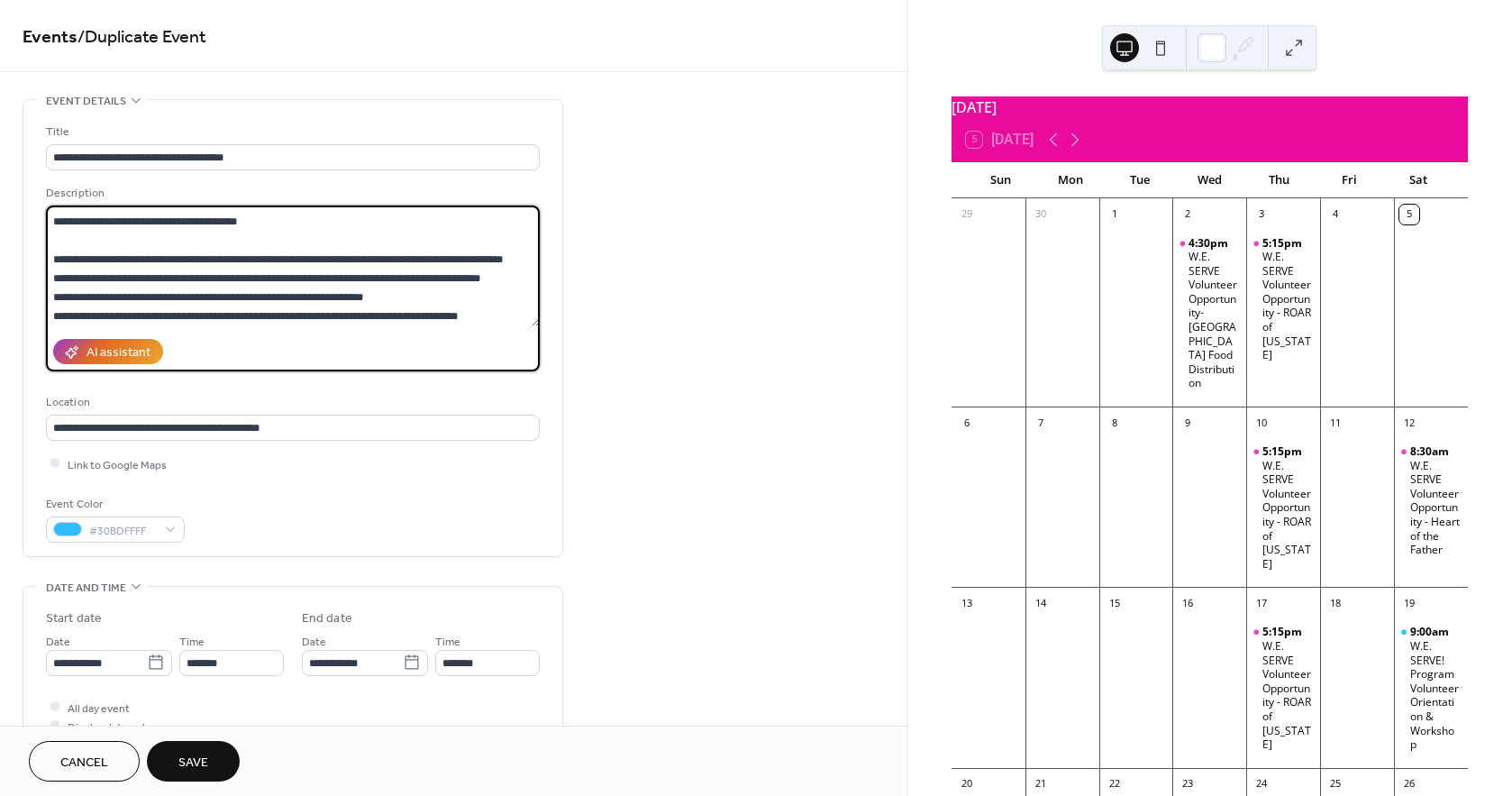 click on "AI assistant" at bounding box center [293, 352] 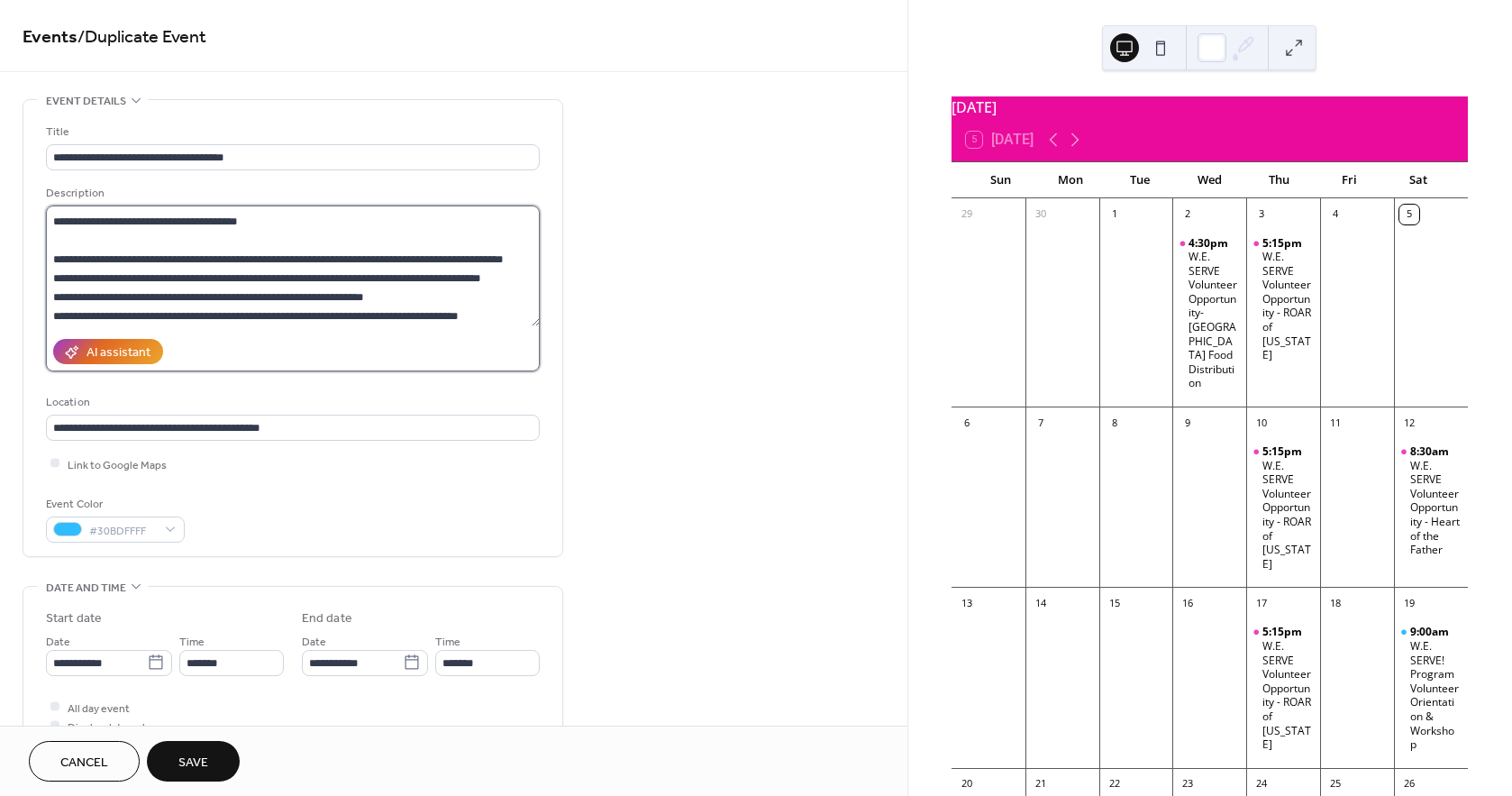 click on "**********" at bounding box center [293, 266] 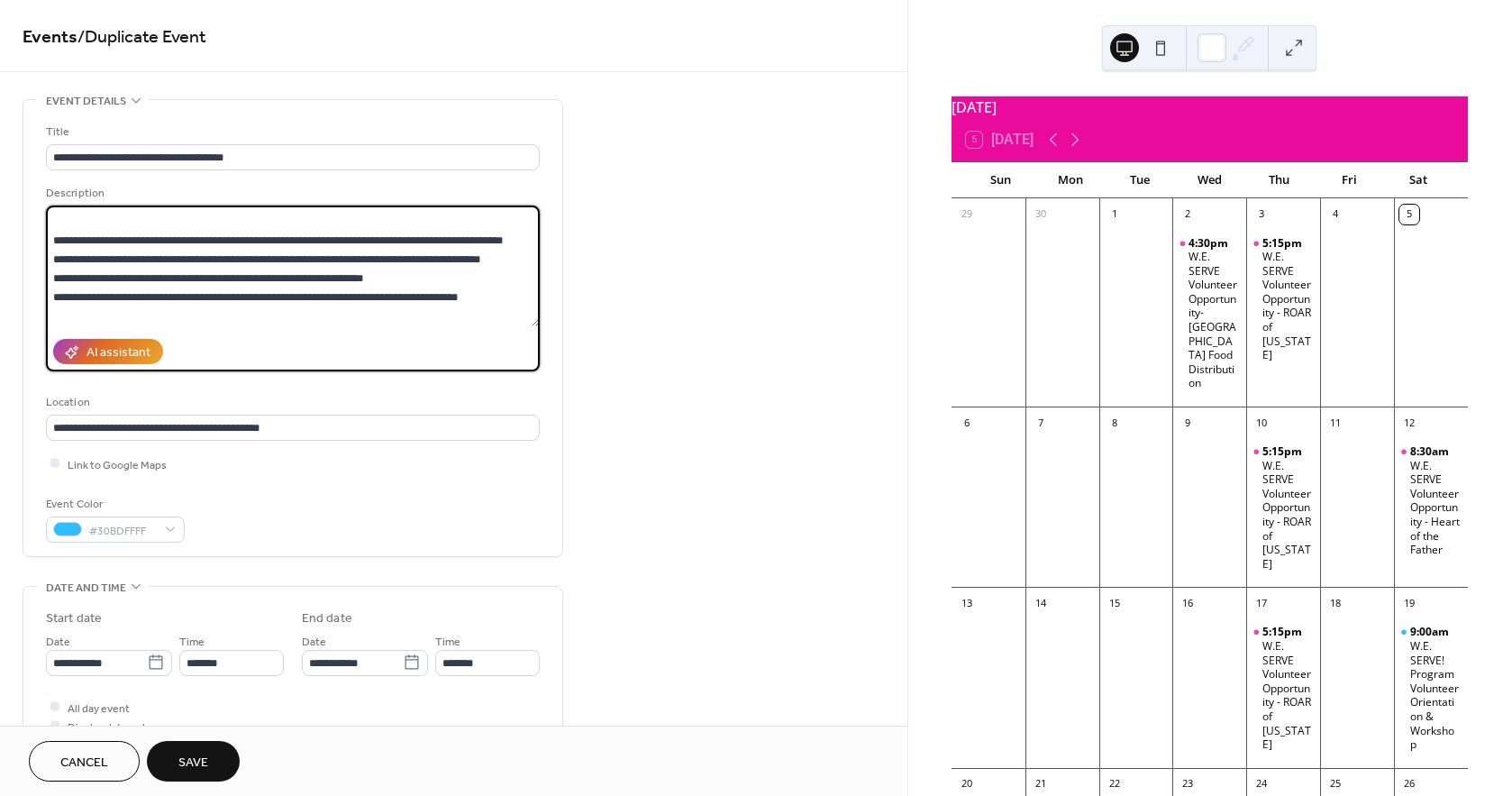 scroll, scrollTop: 151, scrollLeft: 0, axis: vertical 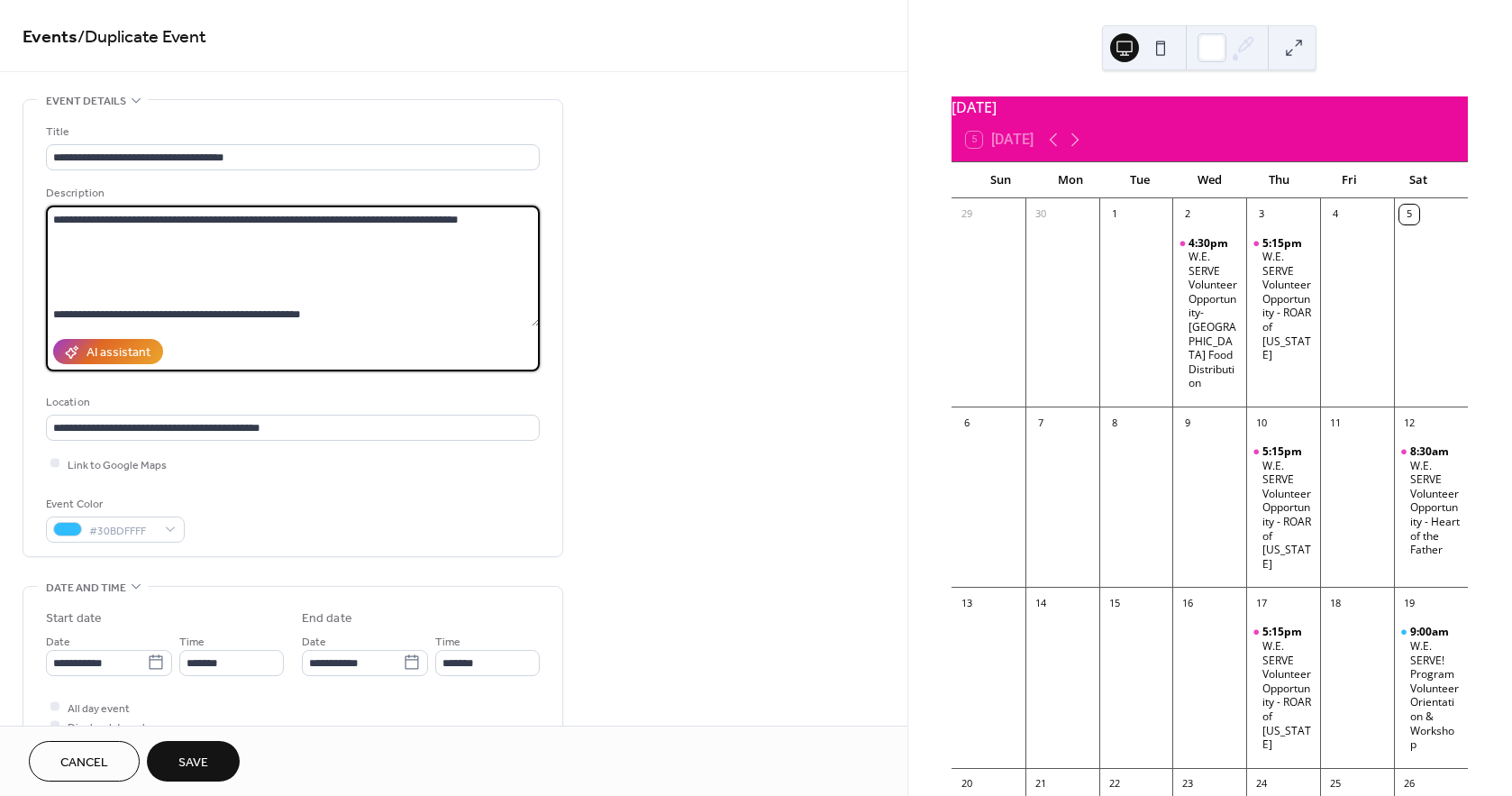 click on "**********" at bounding box center (293, 266) 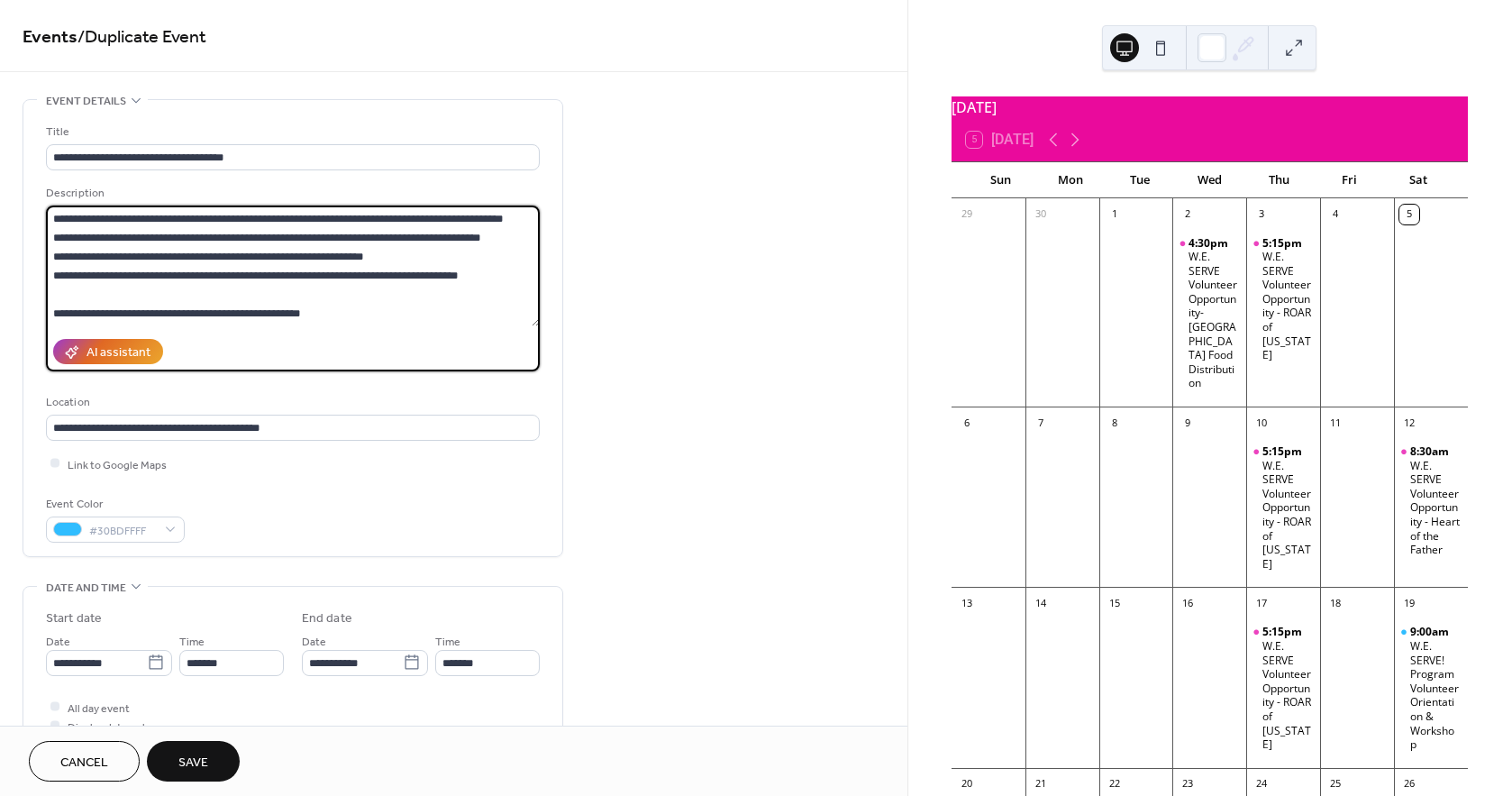 scroll, scrollTop: 94, scrollLeft: 0, axis: vertical 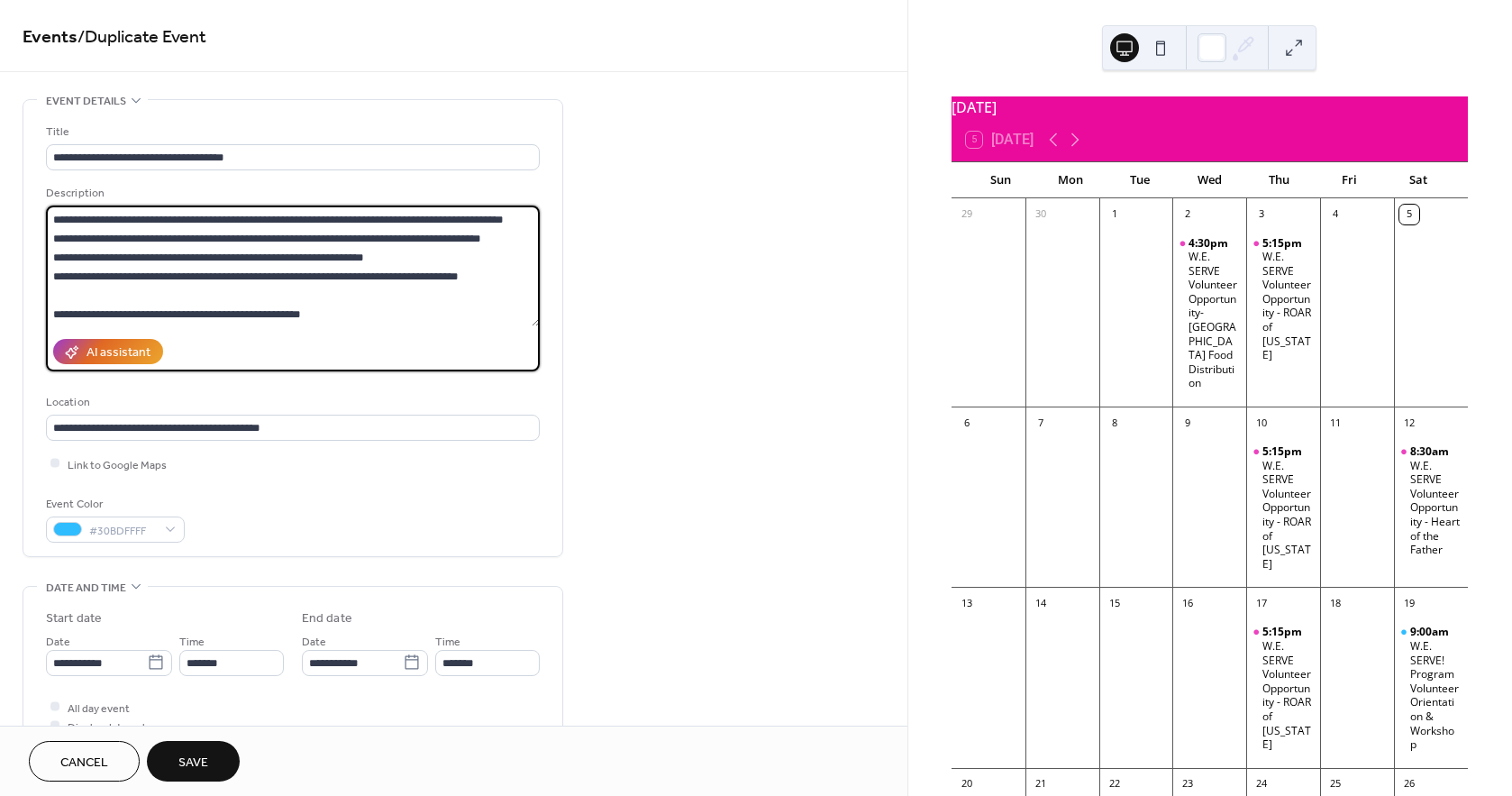 click on "**********" at bounding box center [293, 266] 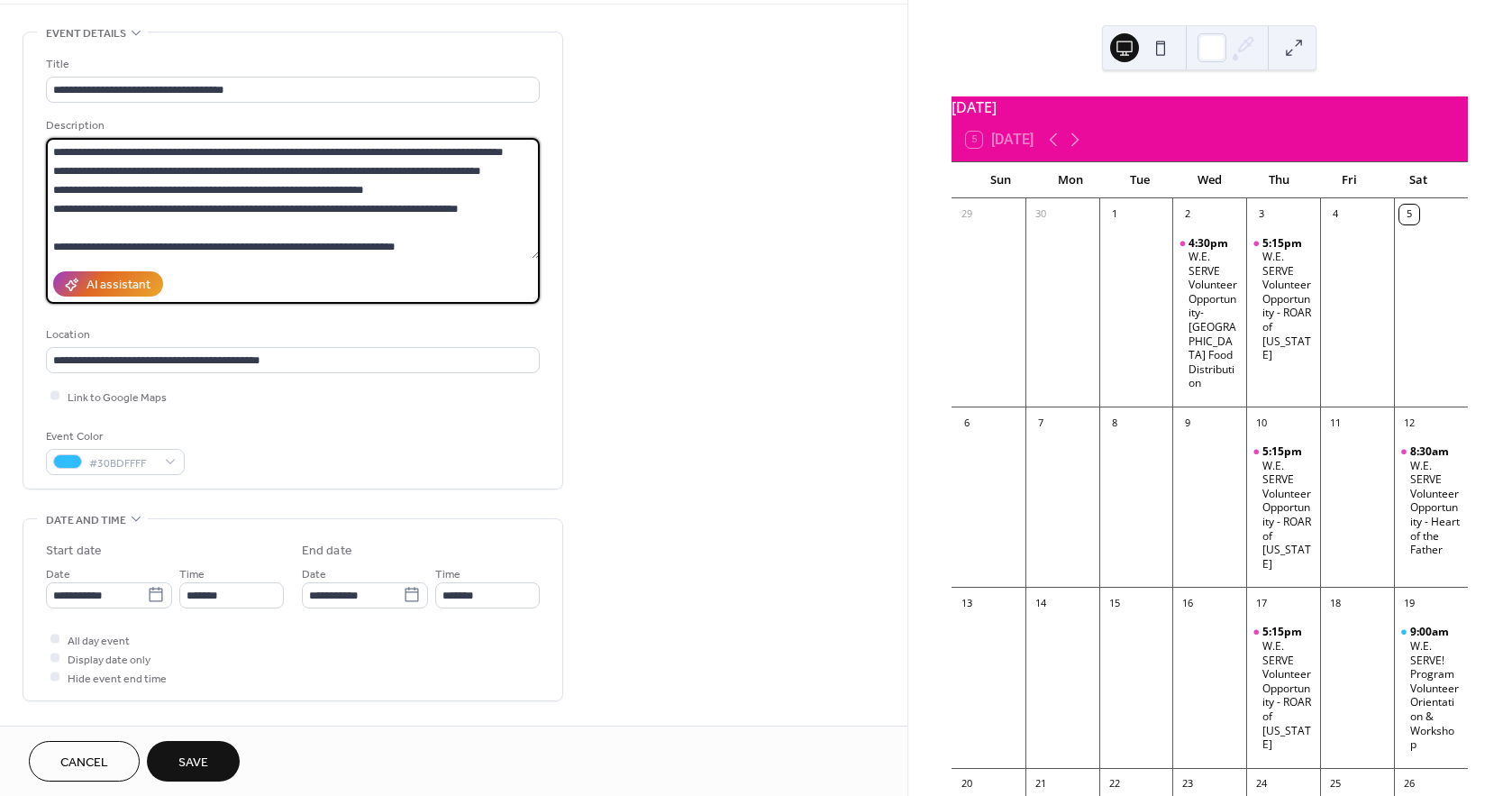 scroll, scrollTop: 100, scrollLeft: 0, axis: vertical 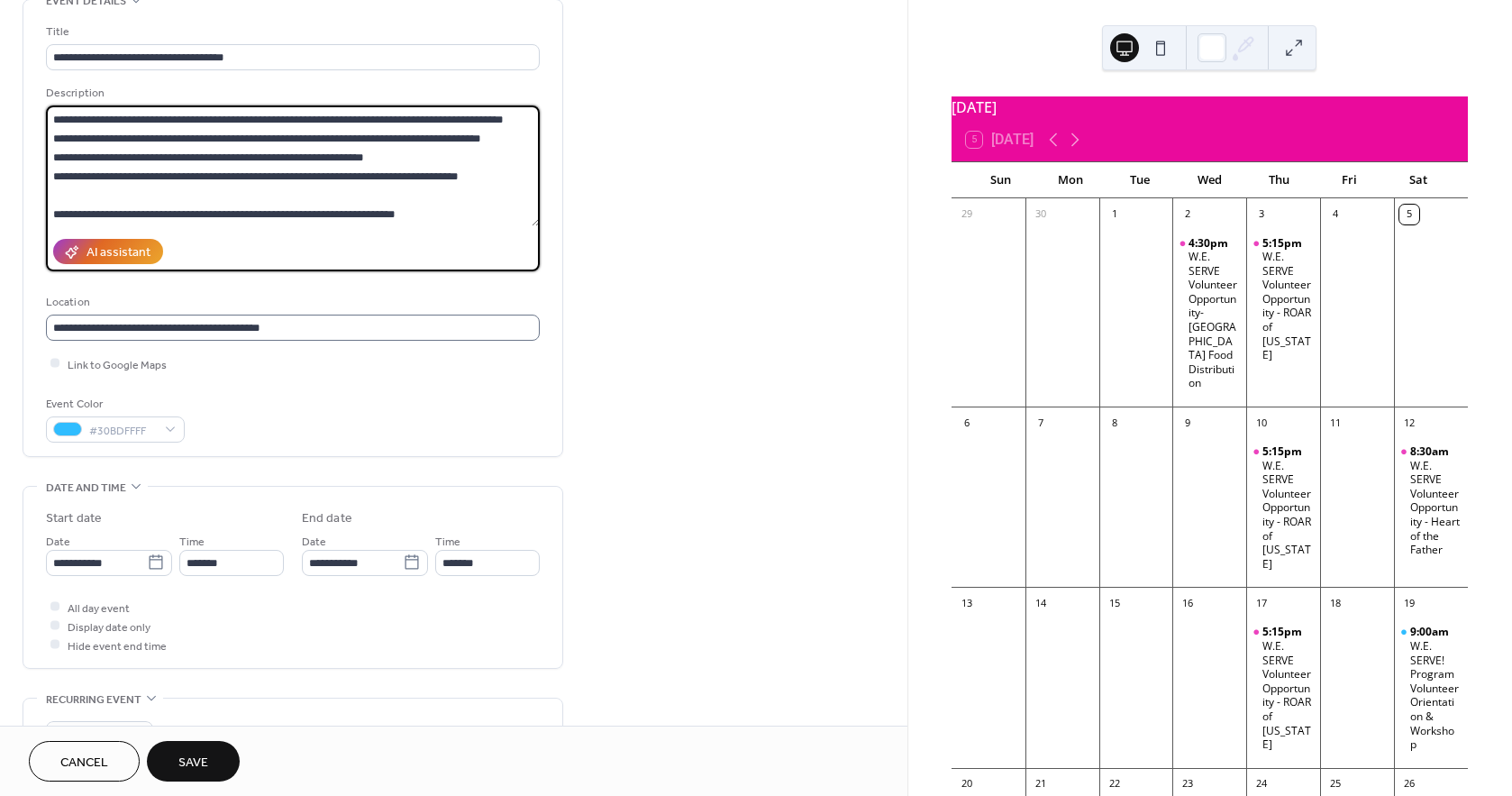 type on "**********" 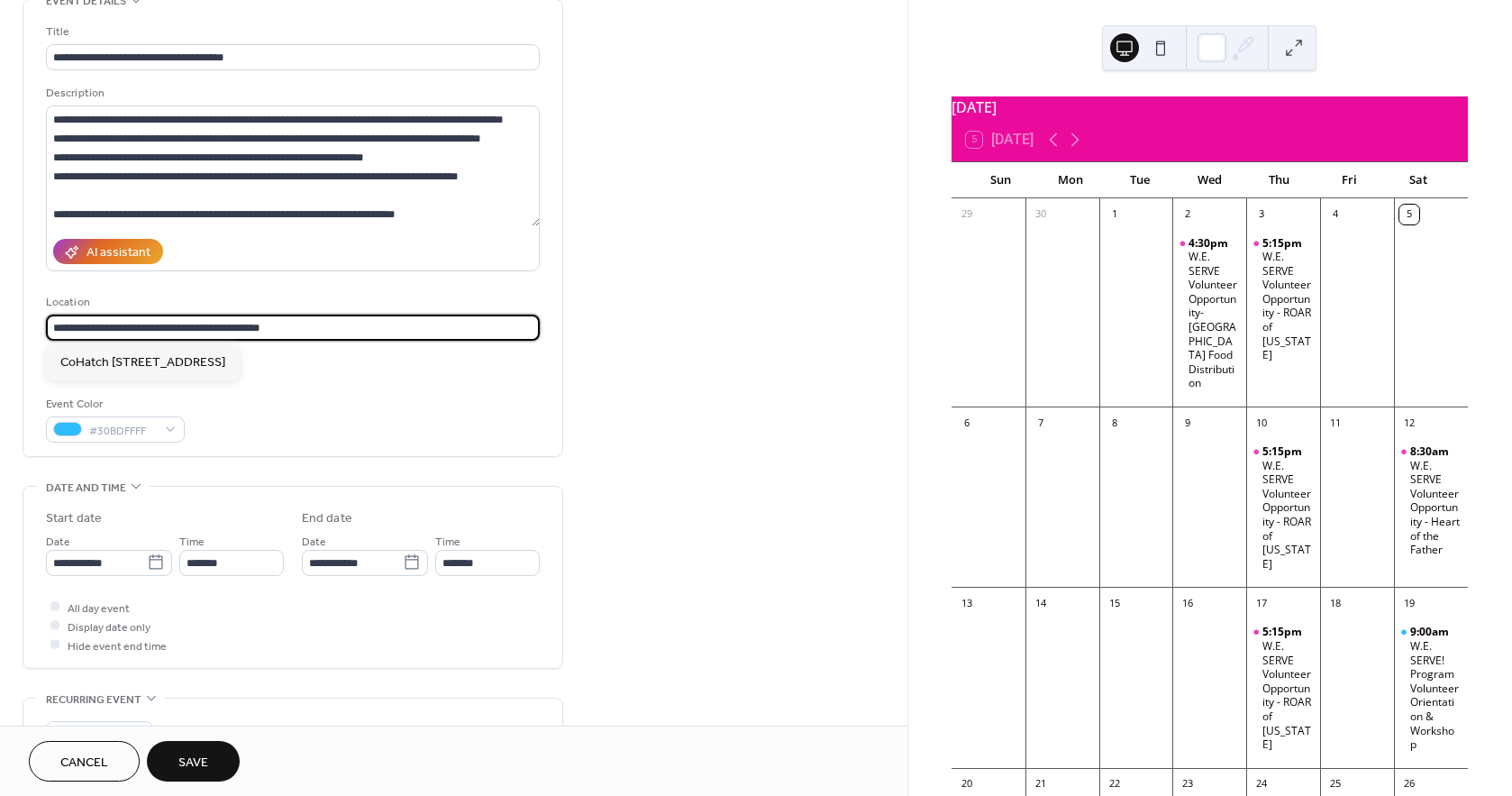 drag, startPoint x: 286, startPoint y: 326, endPoint x: 32, endPoint y: 325, distance: 254.00197 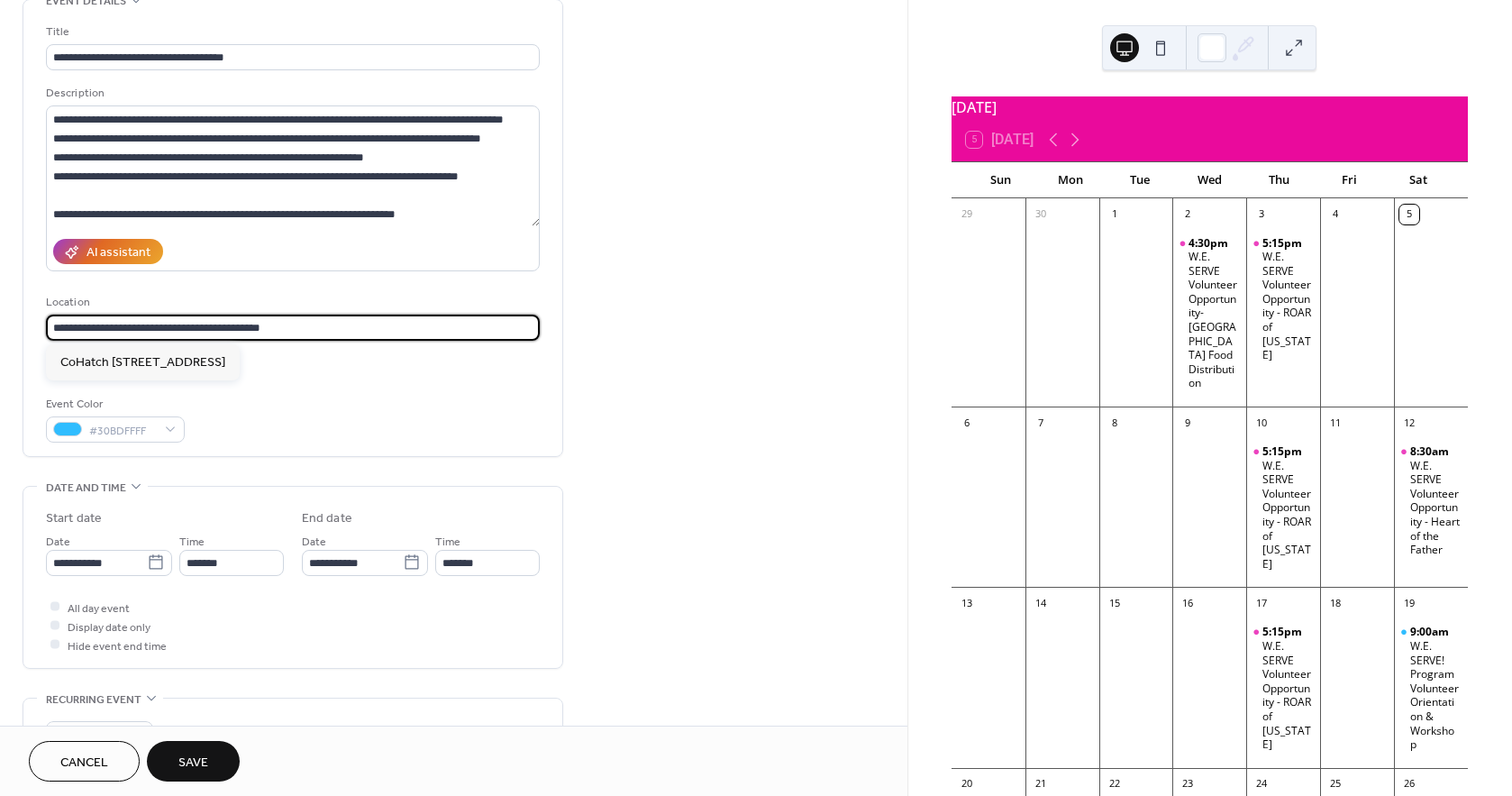 click on "**********" at bounding box center (293, 228) 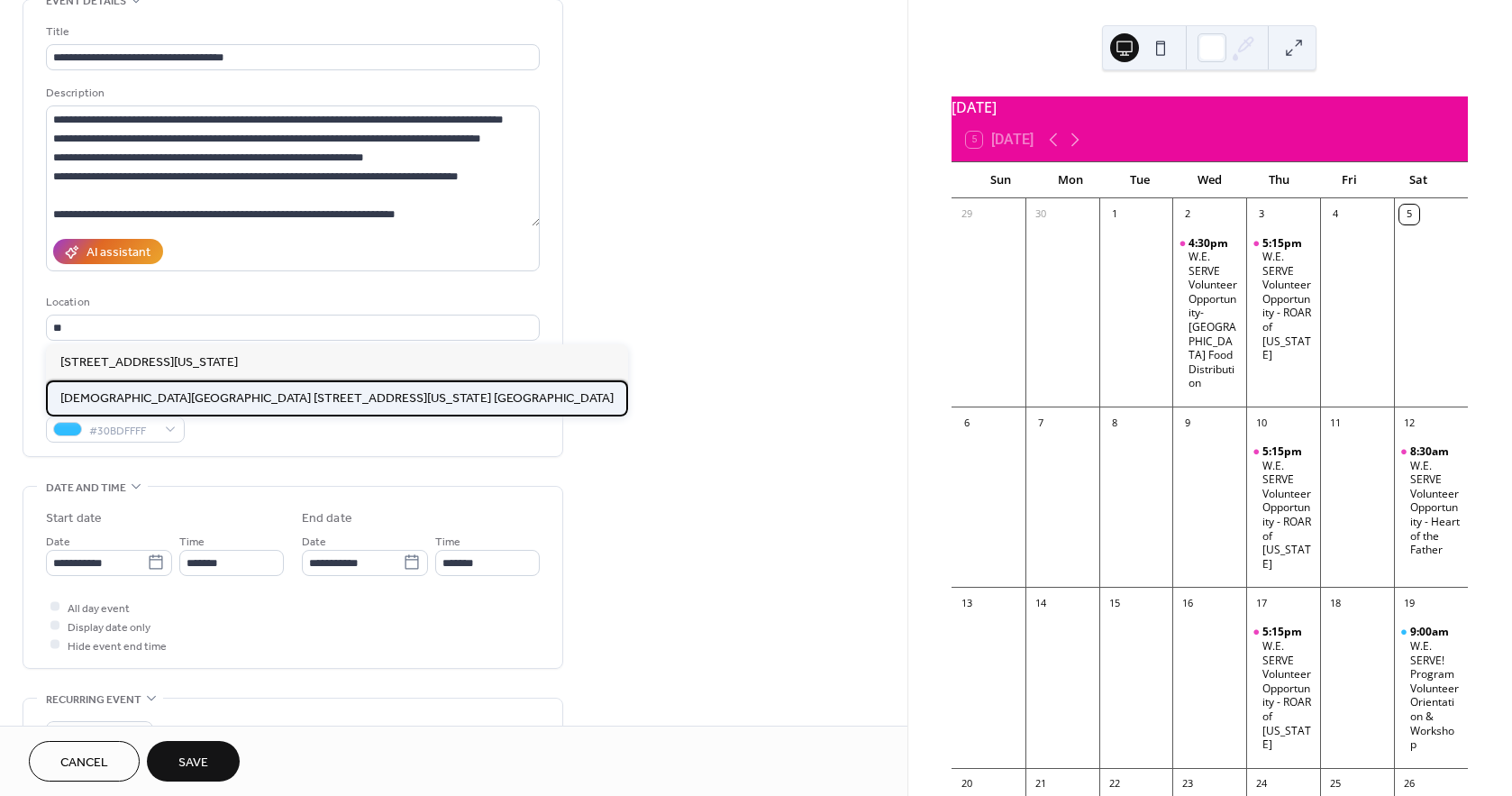 click on "United Methodist Temple of Lakeland 2700 Florida Ave. S    Lakeland FL 33803" at bounding box center (337, 398) 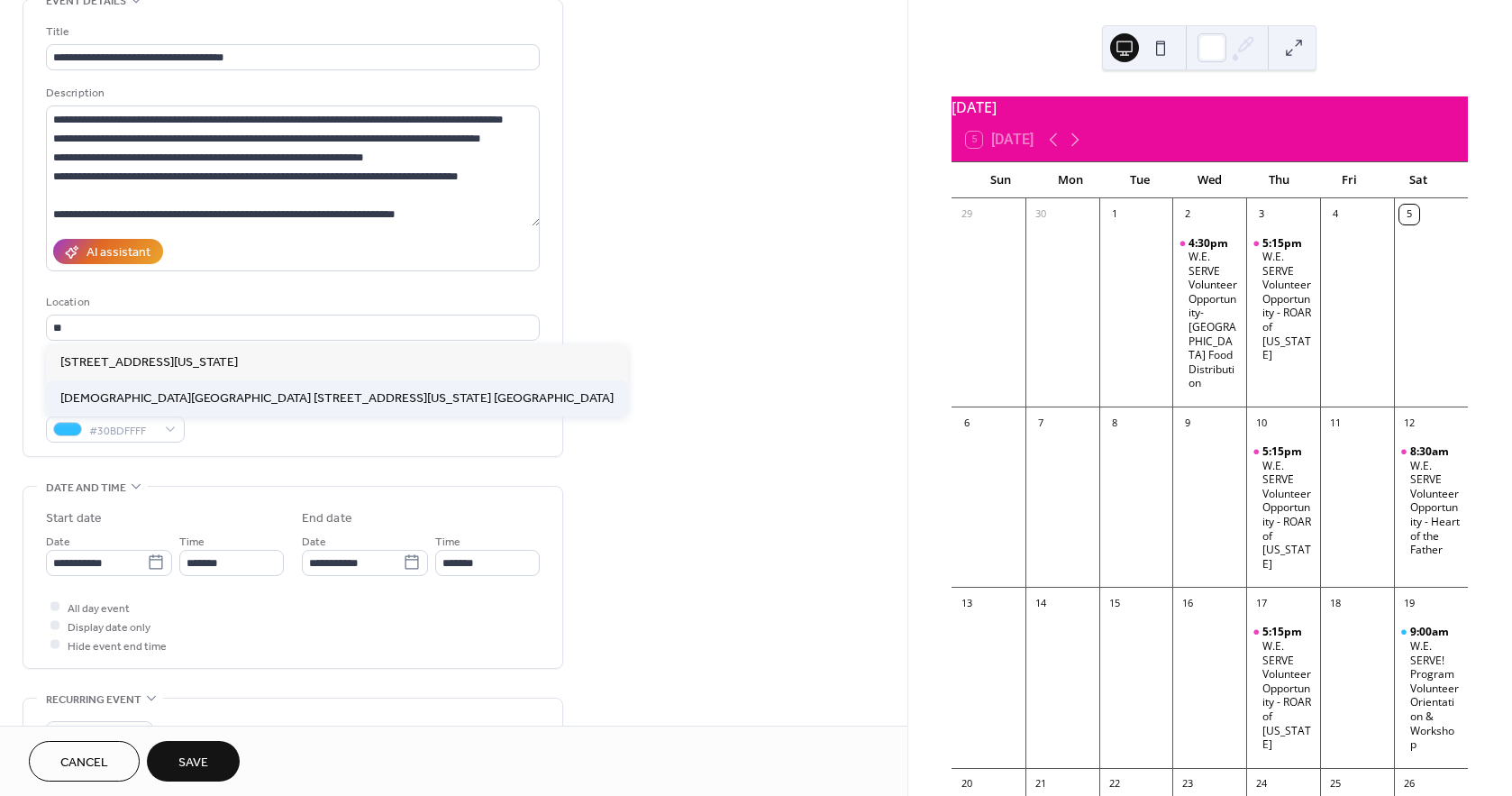 type on "**********" 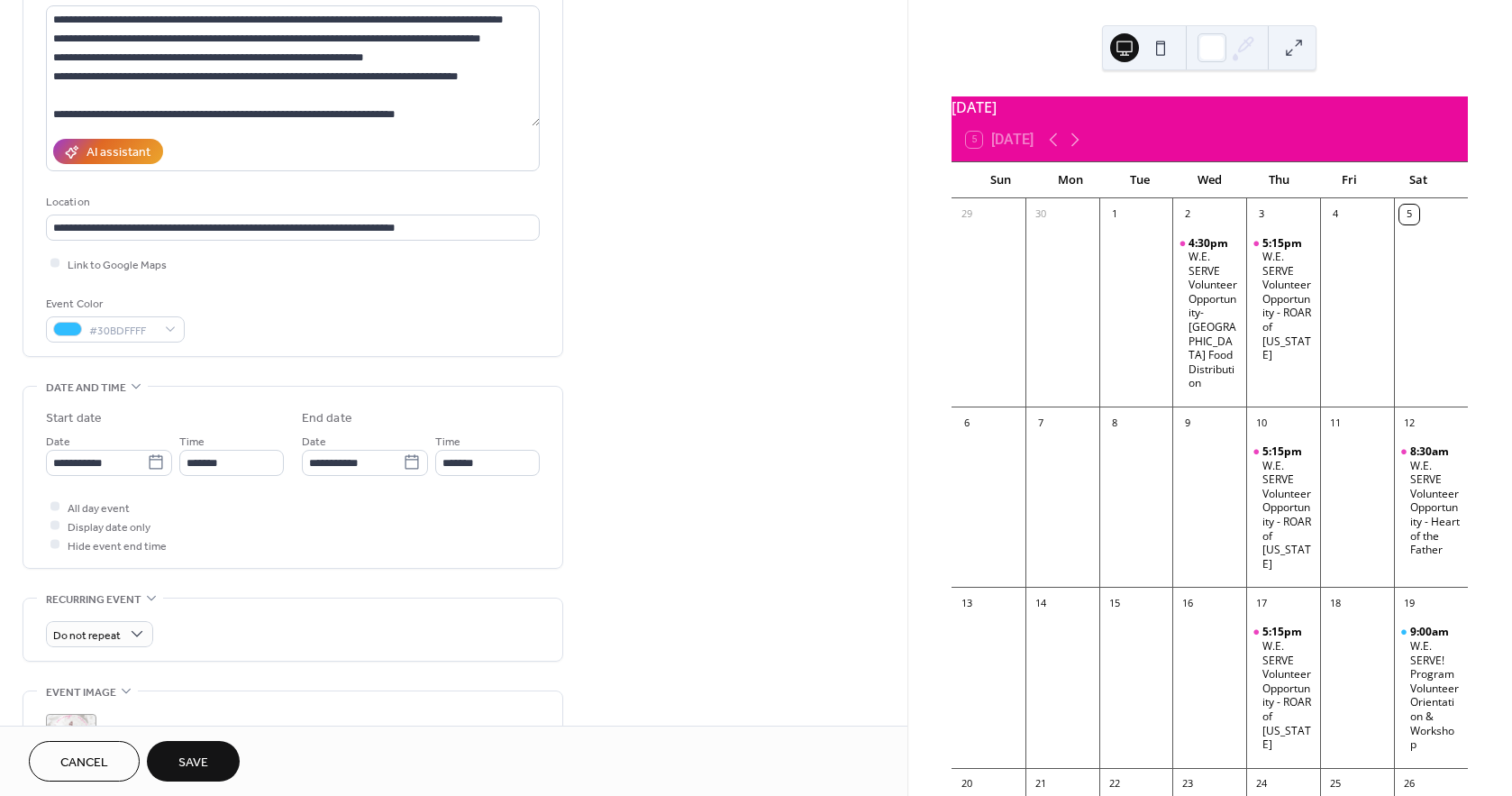 scroll, scrollTop: 300, scrollLeft: 0, axis: vertical 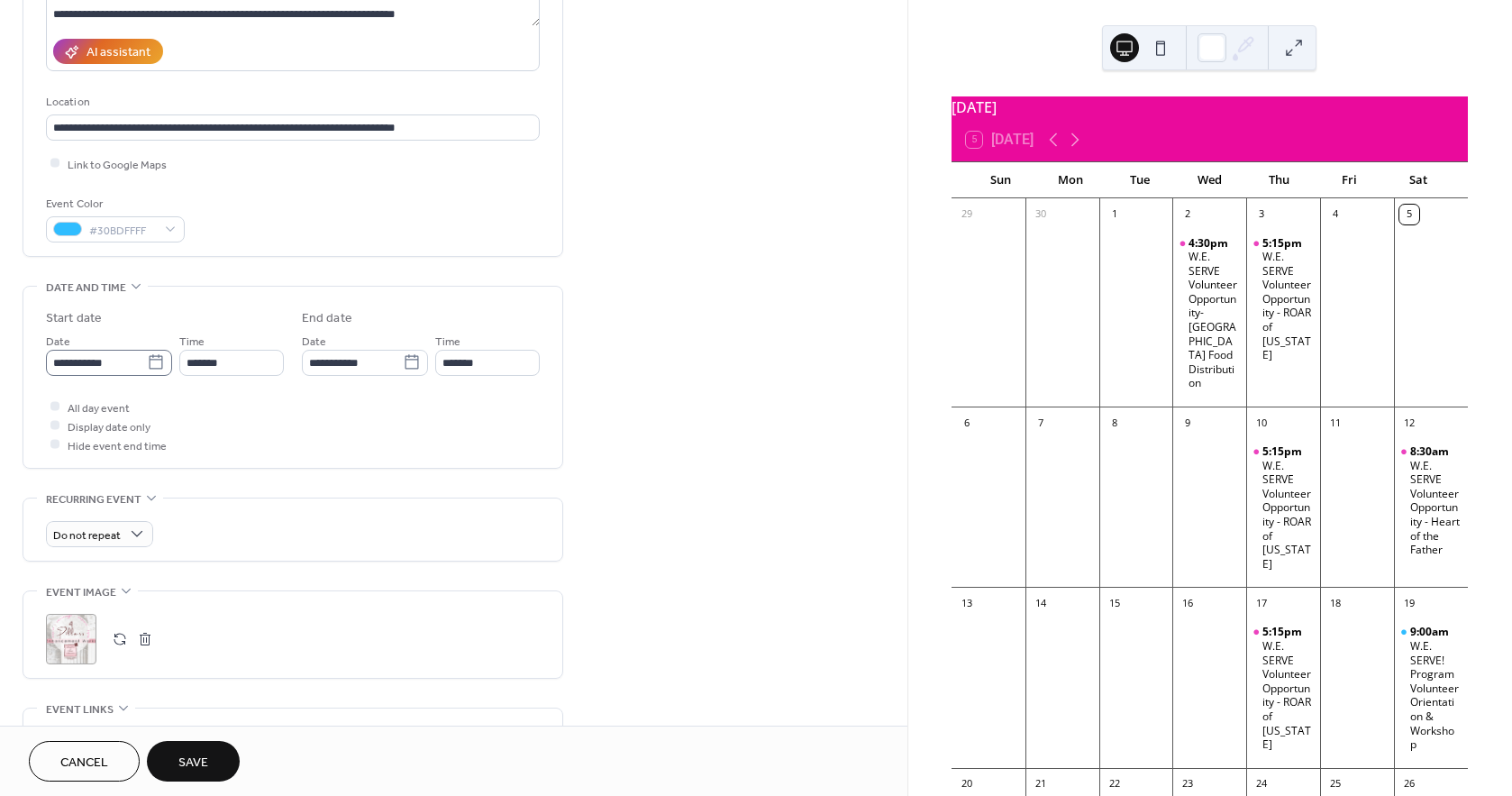 click 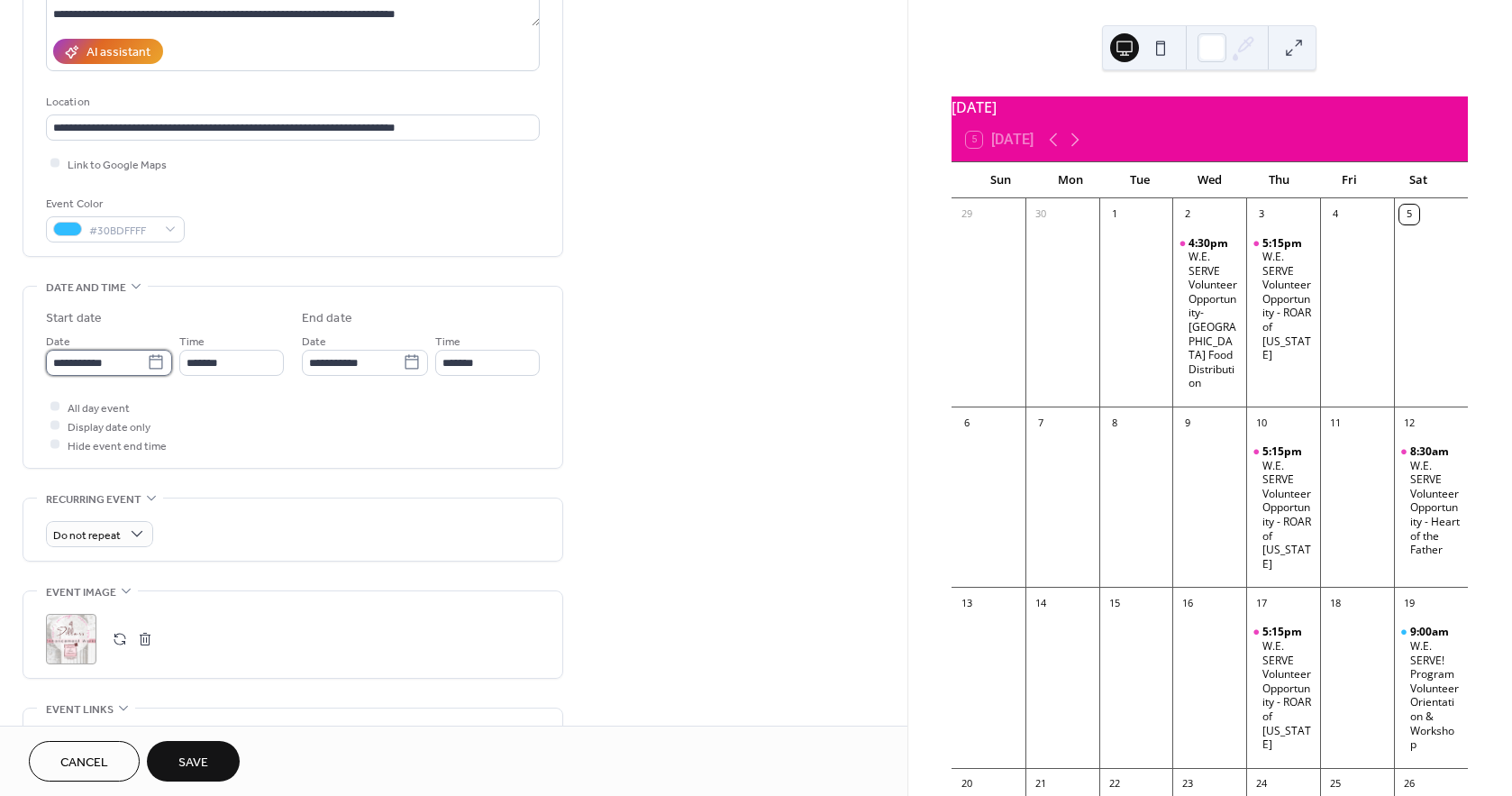 click on "**********" at bounding box center (96, 362) 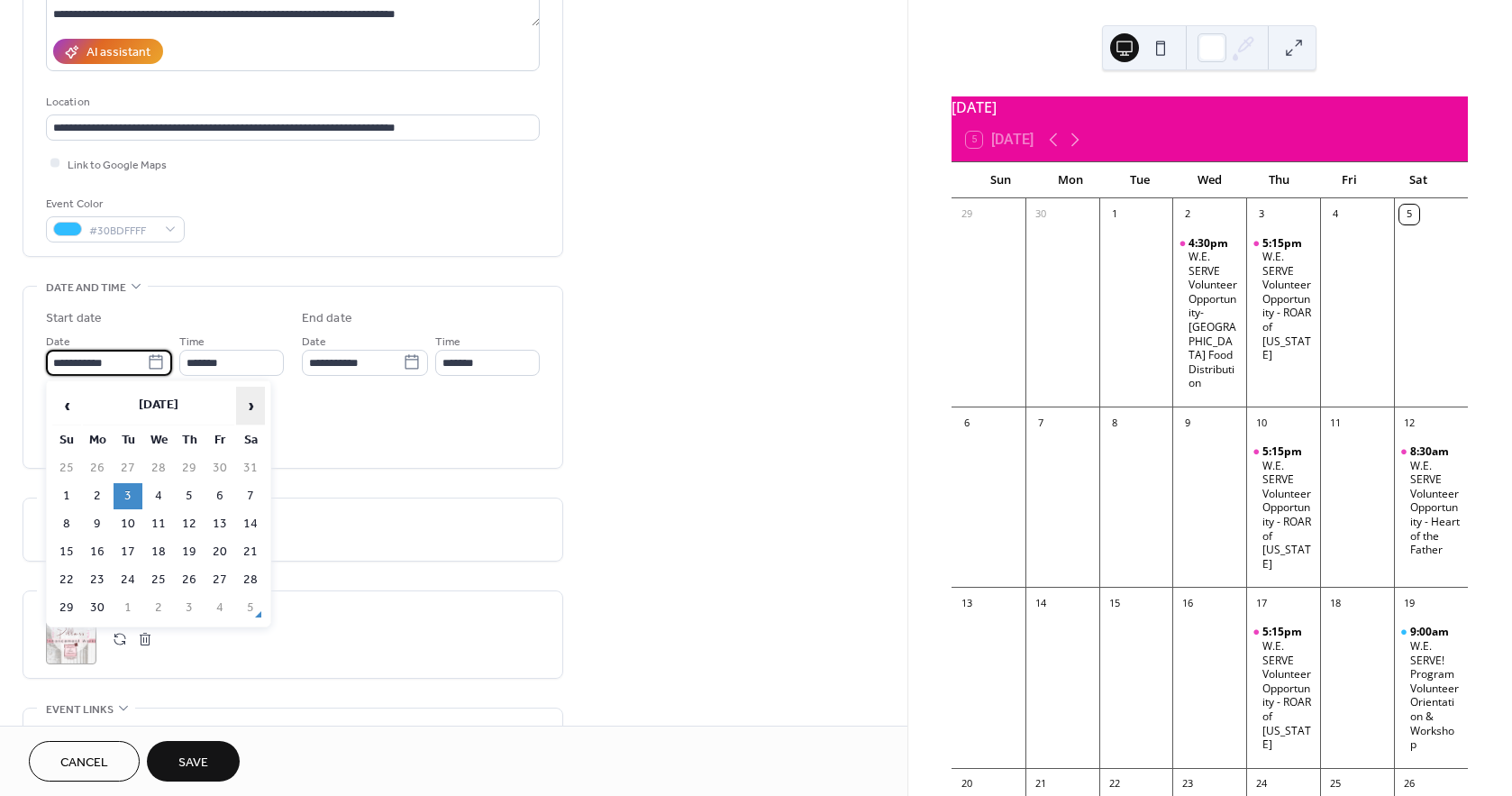 click on "›" at bounding box center [250, 406] 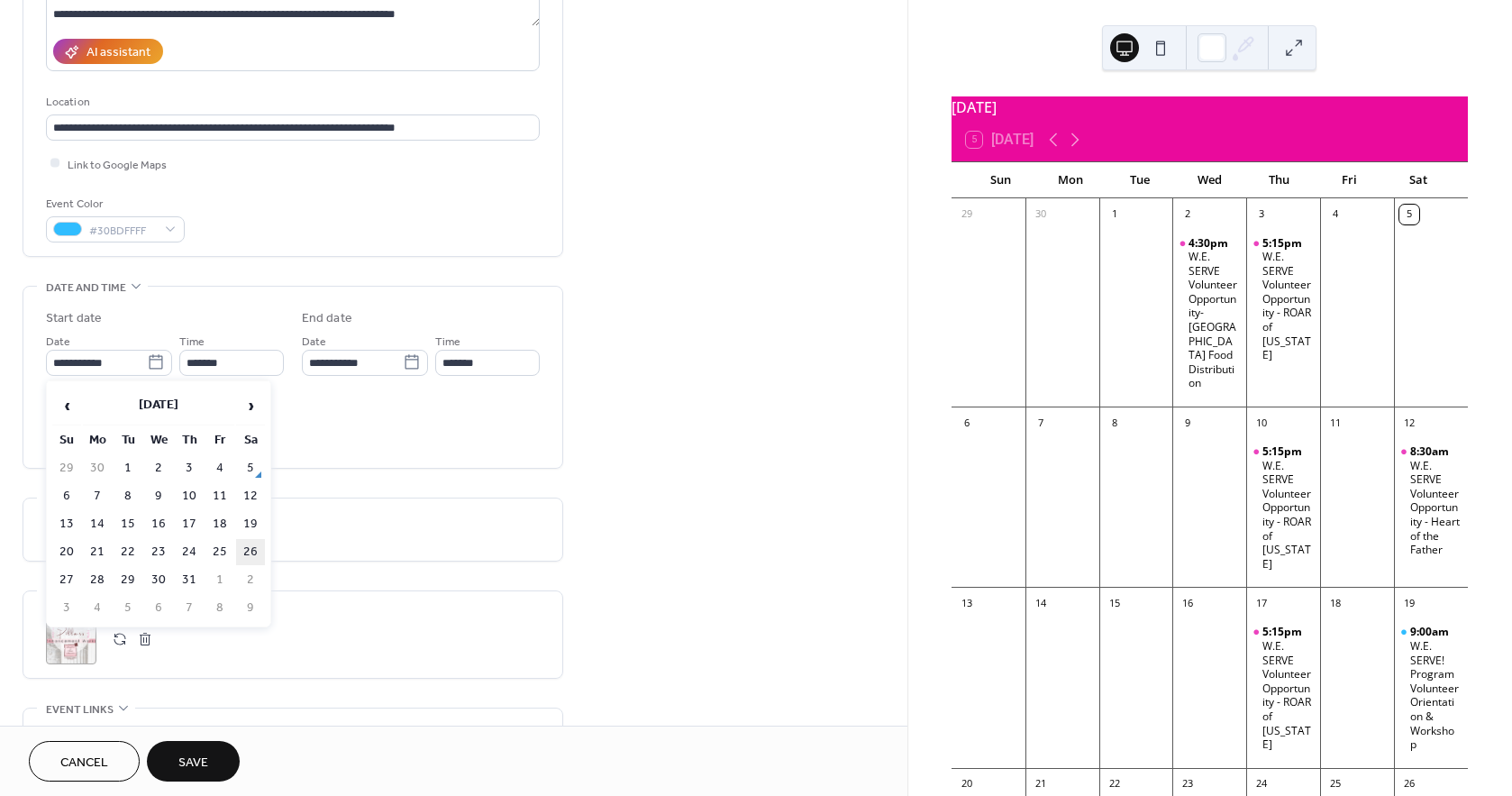 click on "26" at bounding box center [250, 552] 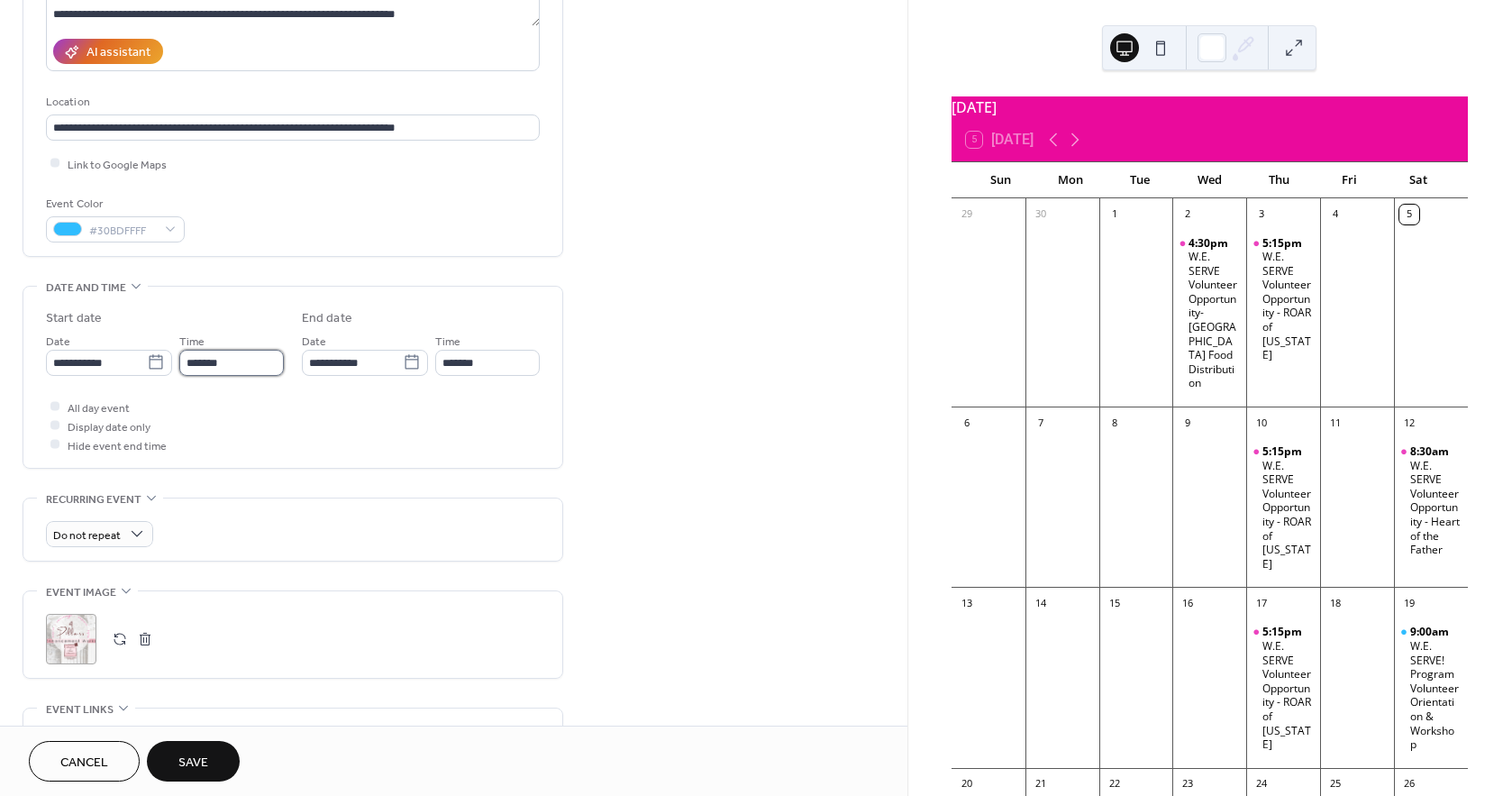 click on "*******" at bounding box center (232, 362) 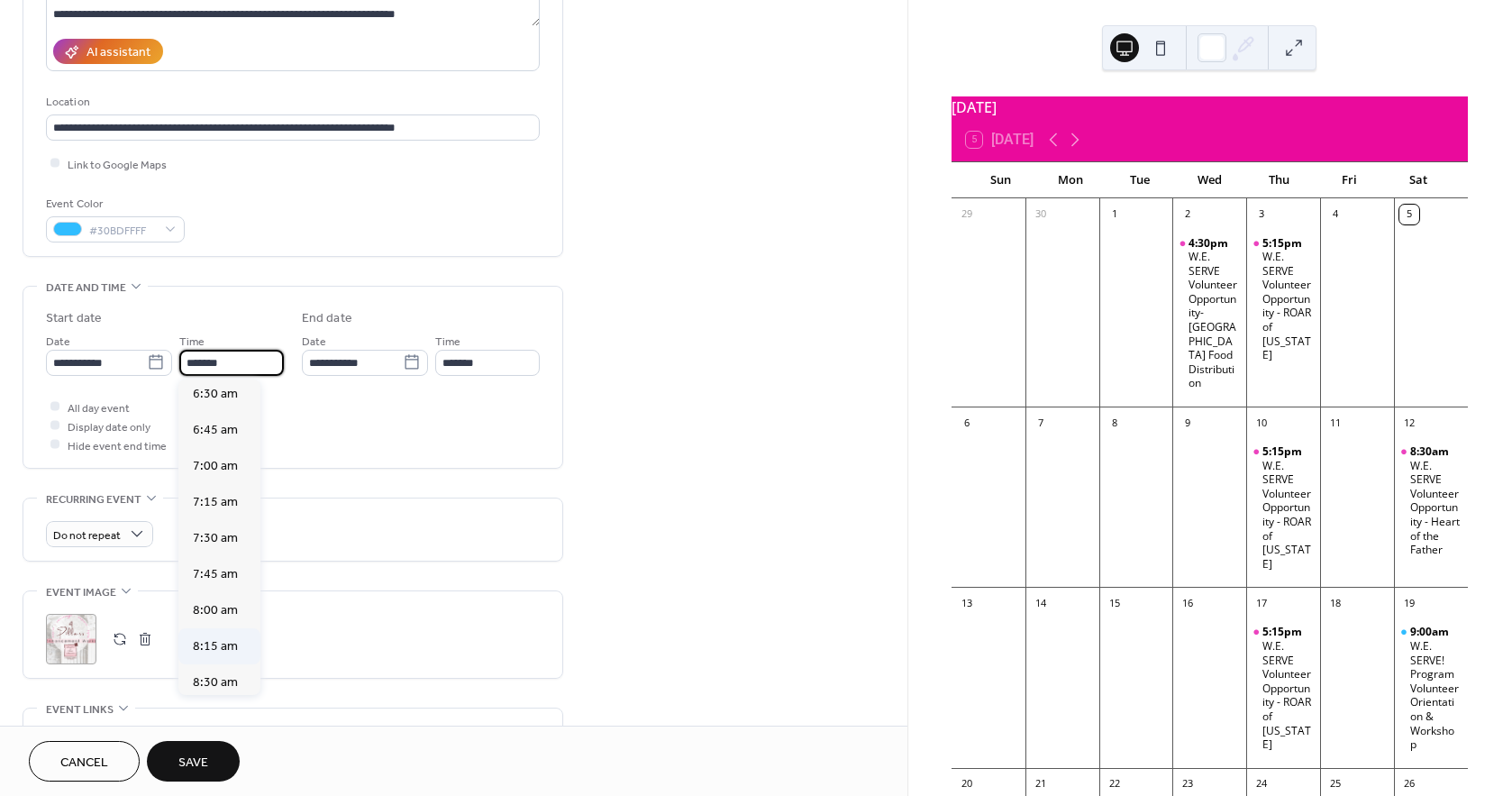 scroll, scrollTop: 1041, scrollLeft: 0, axis: vertical 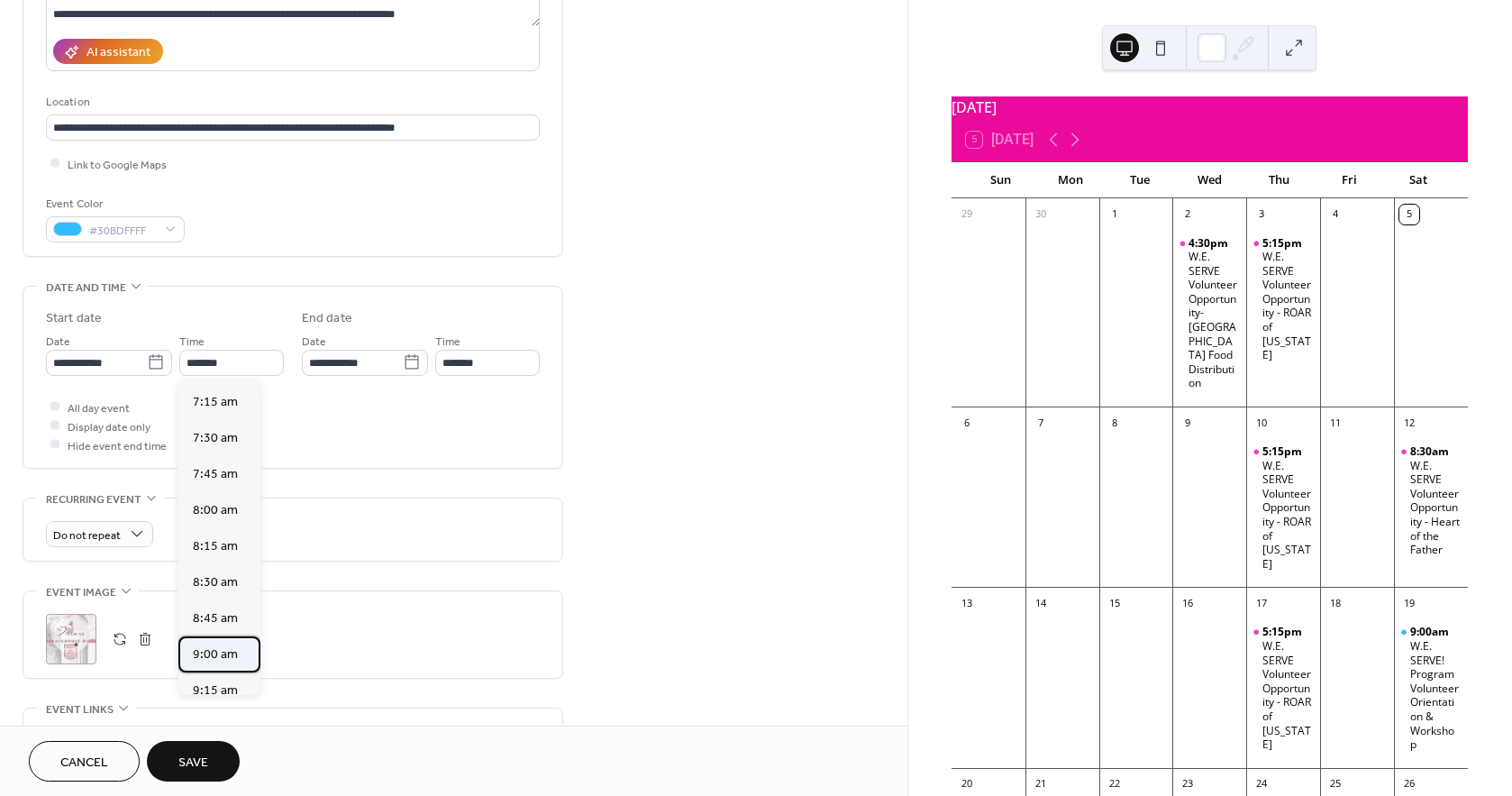 click on "9:00 am" at bounding box center [215, 654] 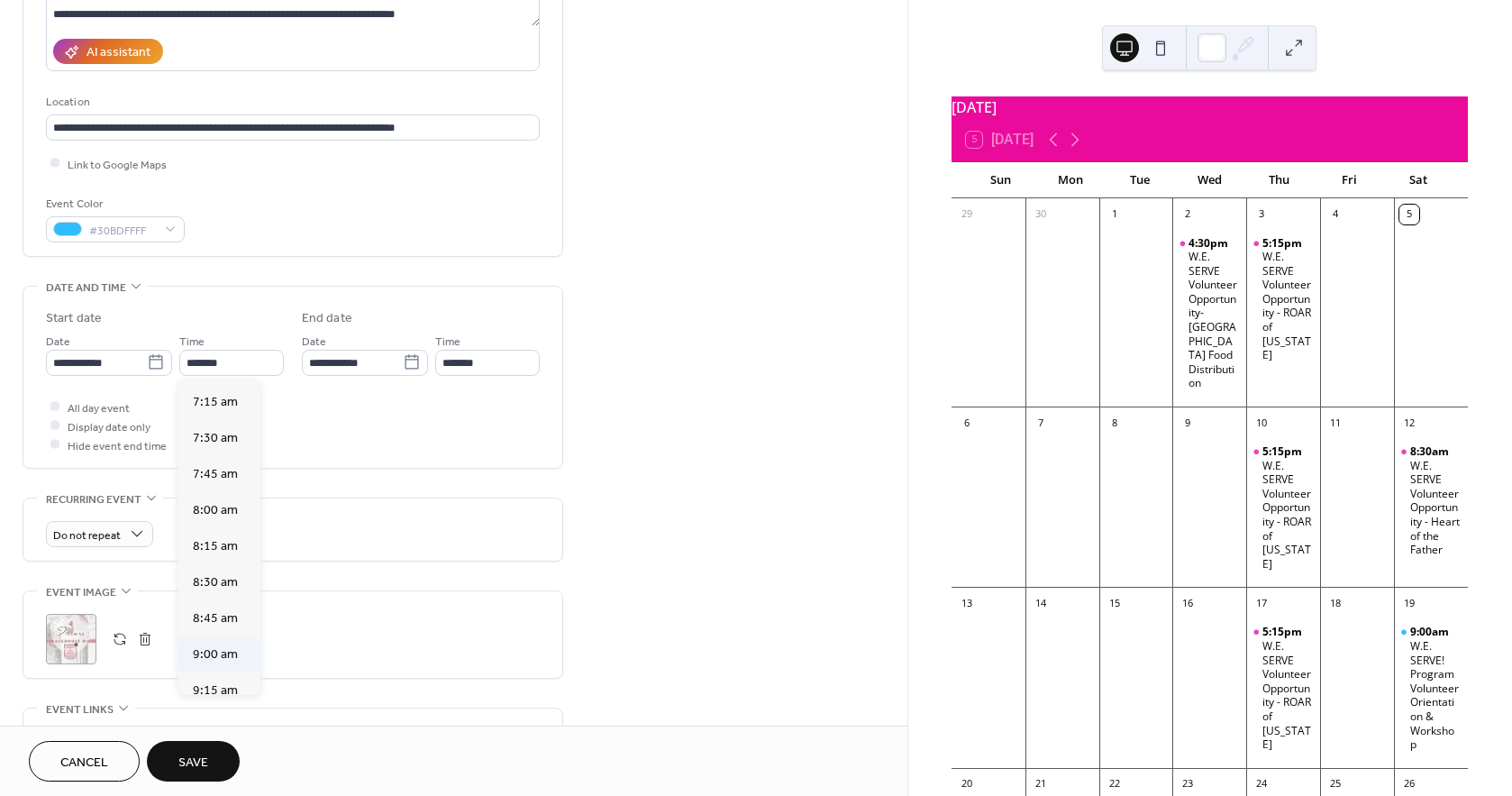 type on "*******" 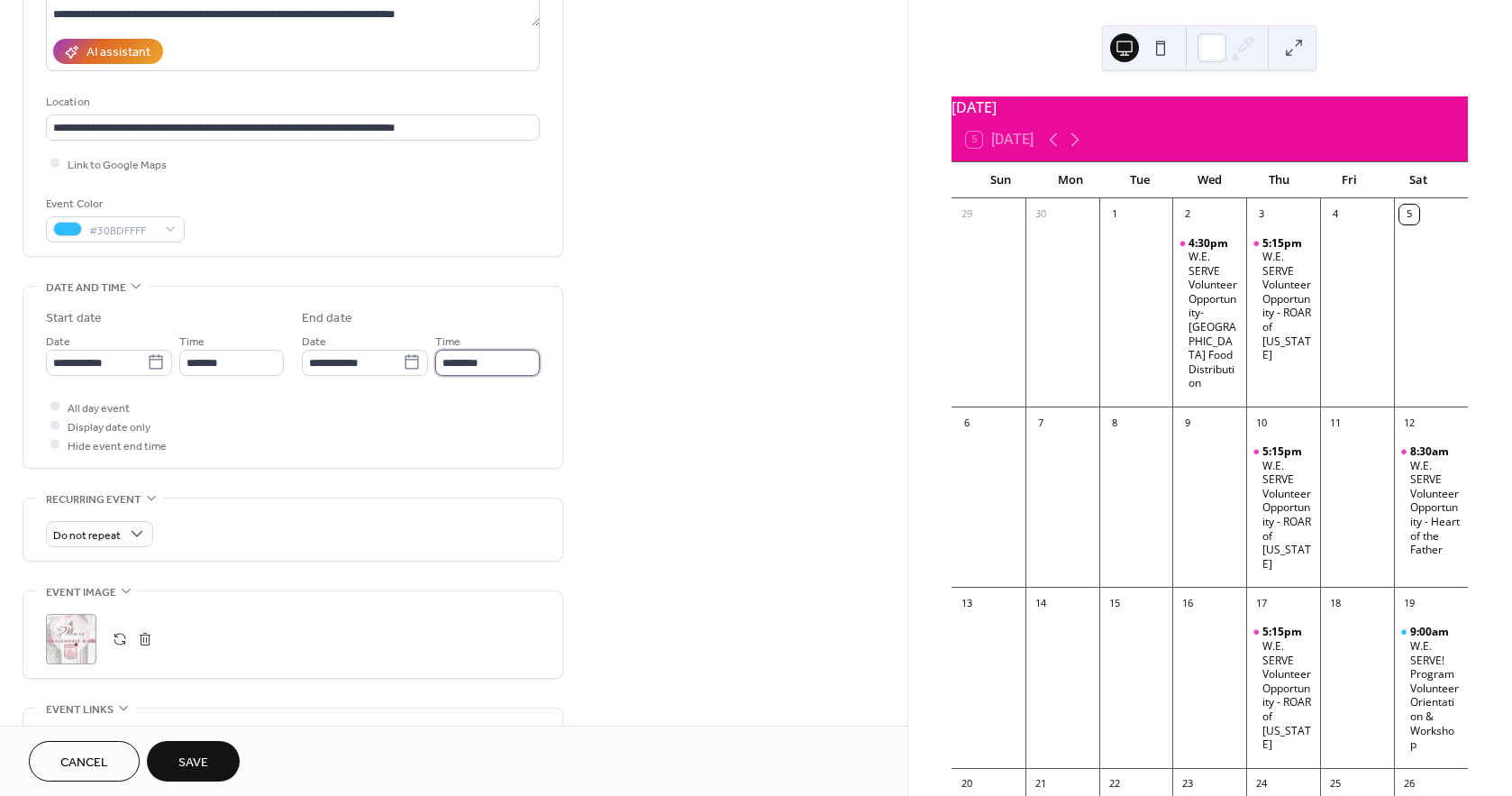 click on "********" at bounding box center [487, 362] 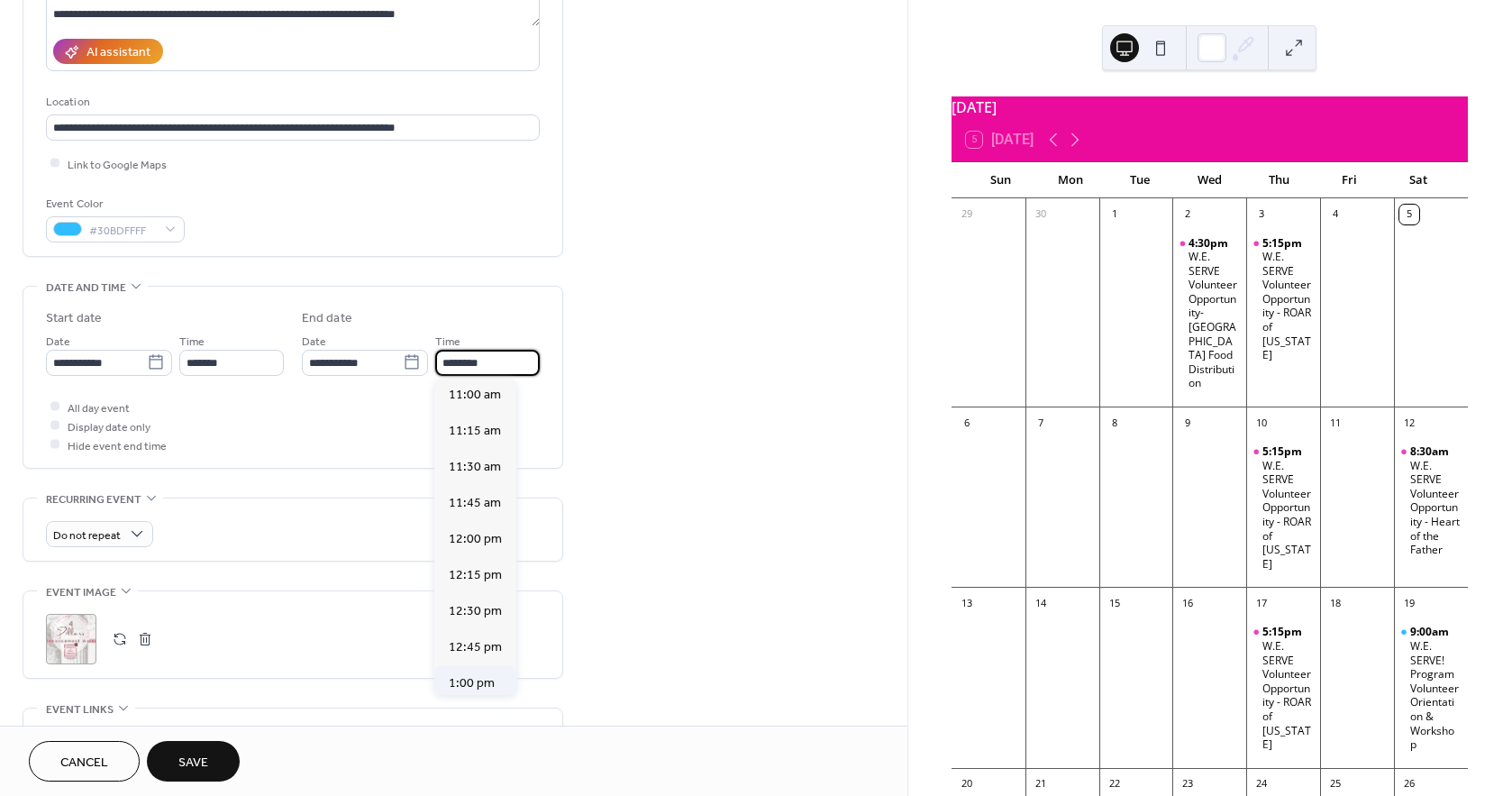scroll, scrollTop: 400, scrollLeft: 0, axis: vertical 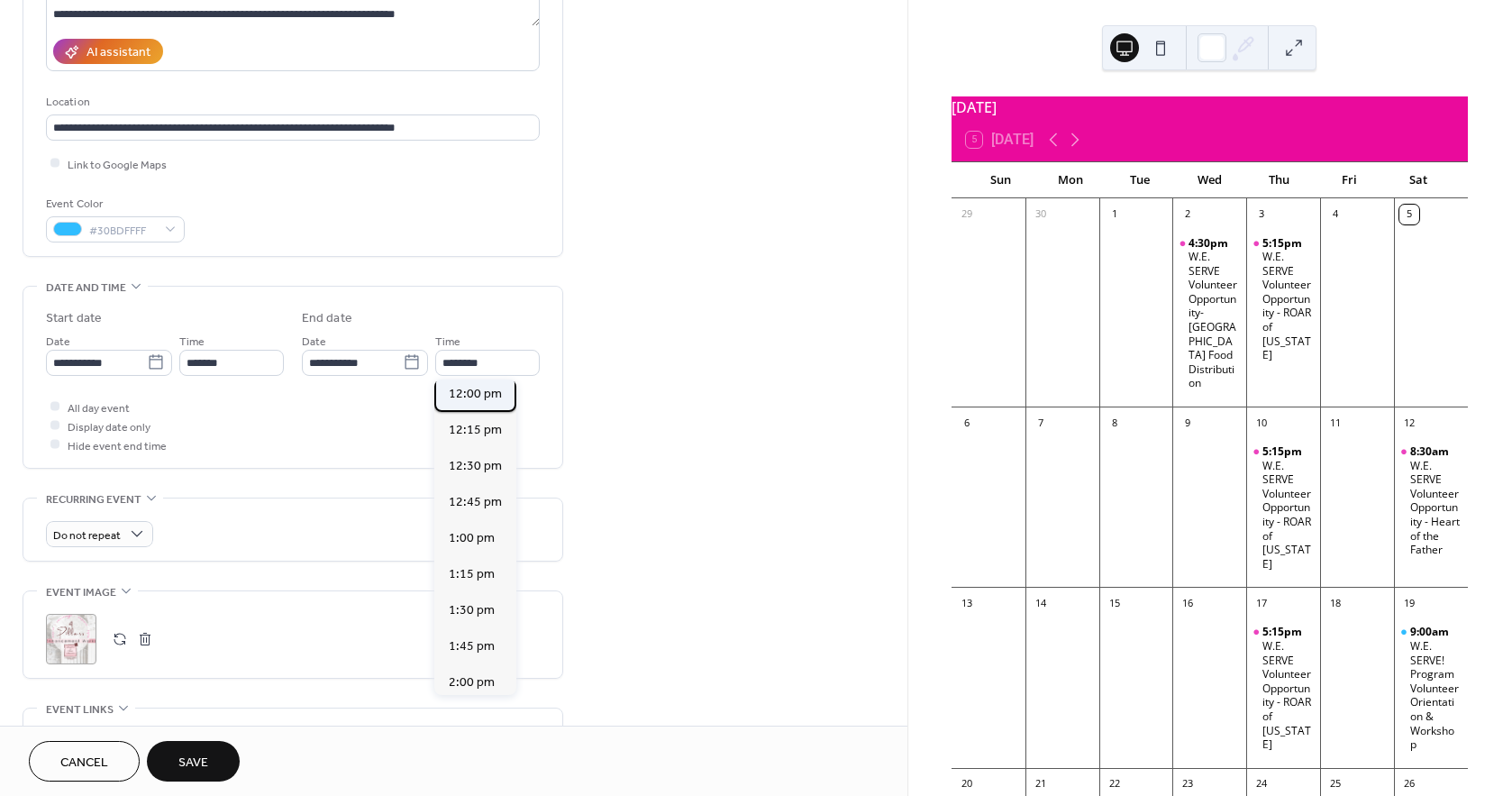 click on "12:00 pm" at bounding box center (475, 393) 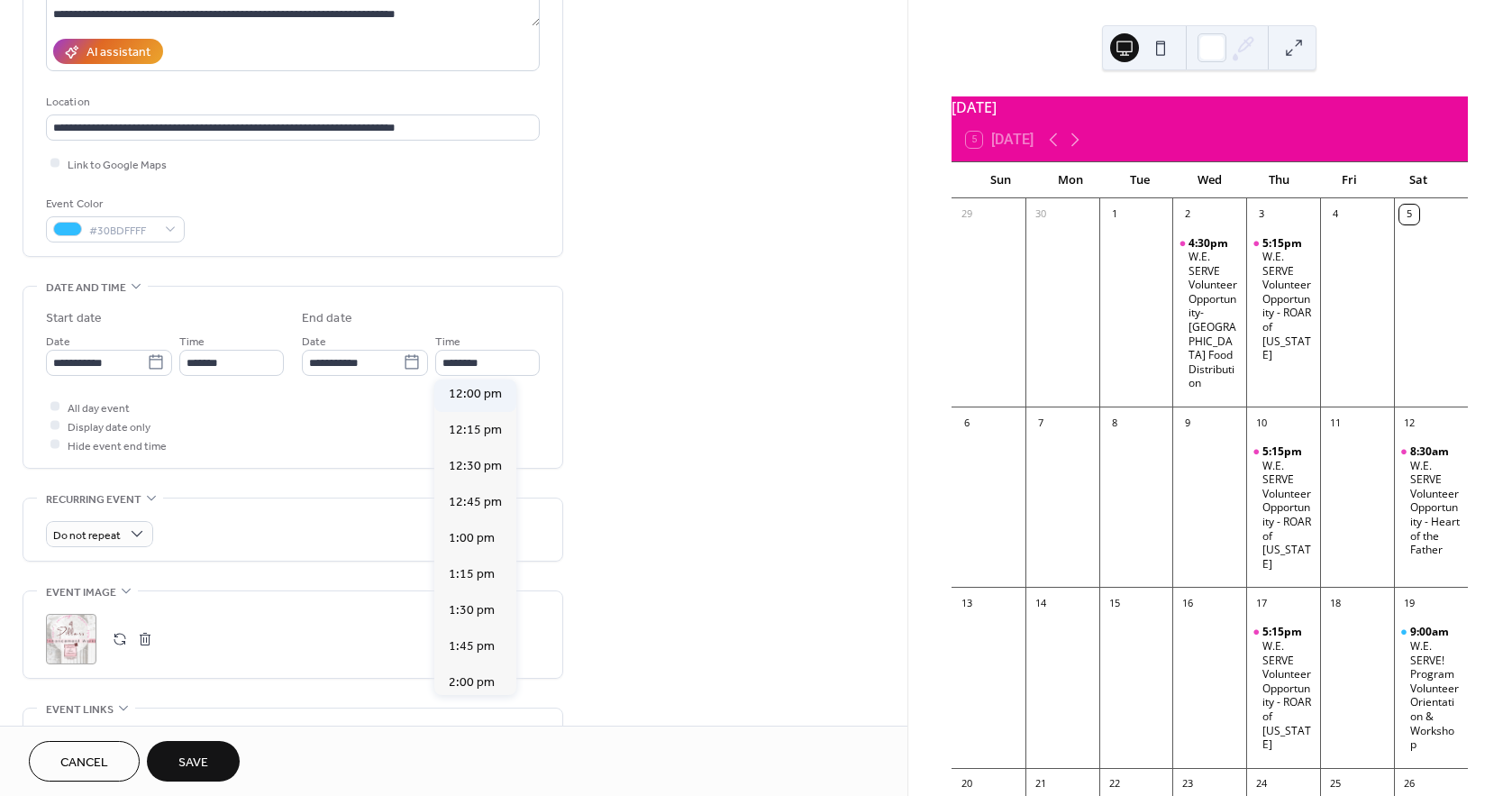 type on "********" 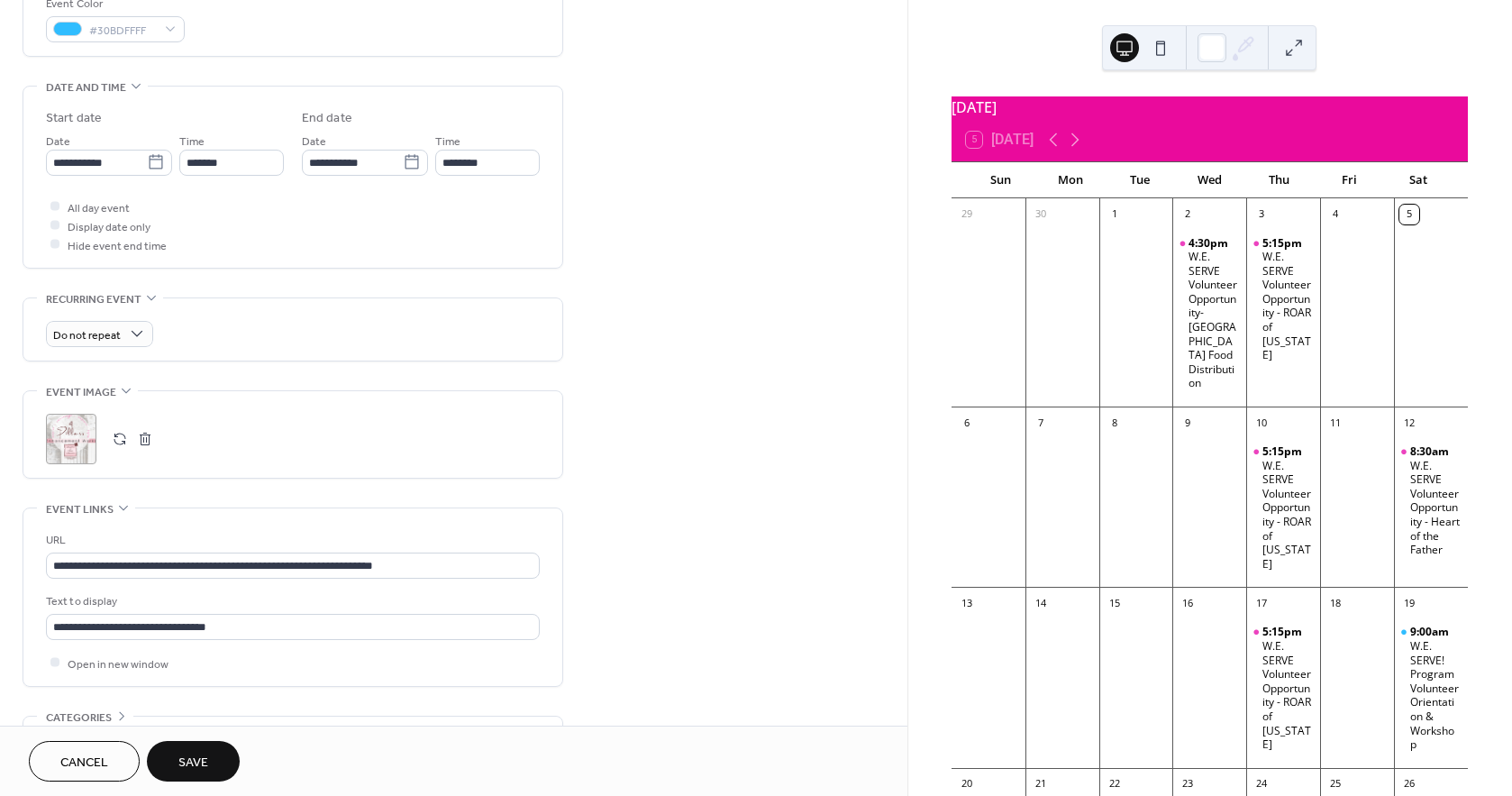 scroll, scrollTop: 600, scrollLeft: 0, axis: vertical 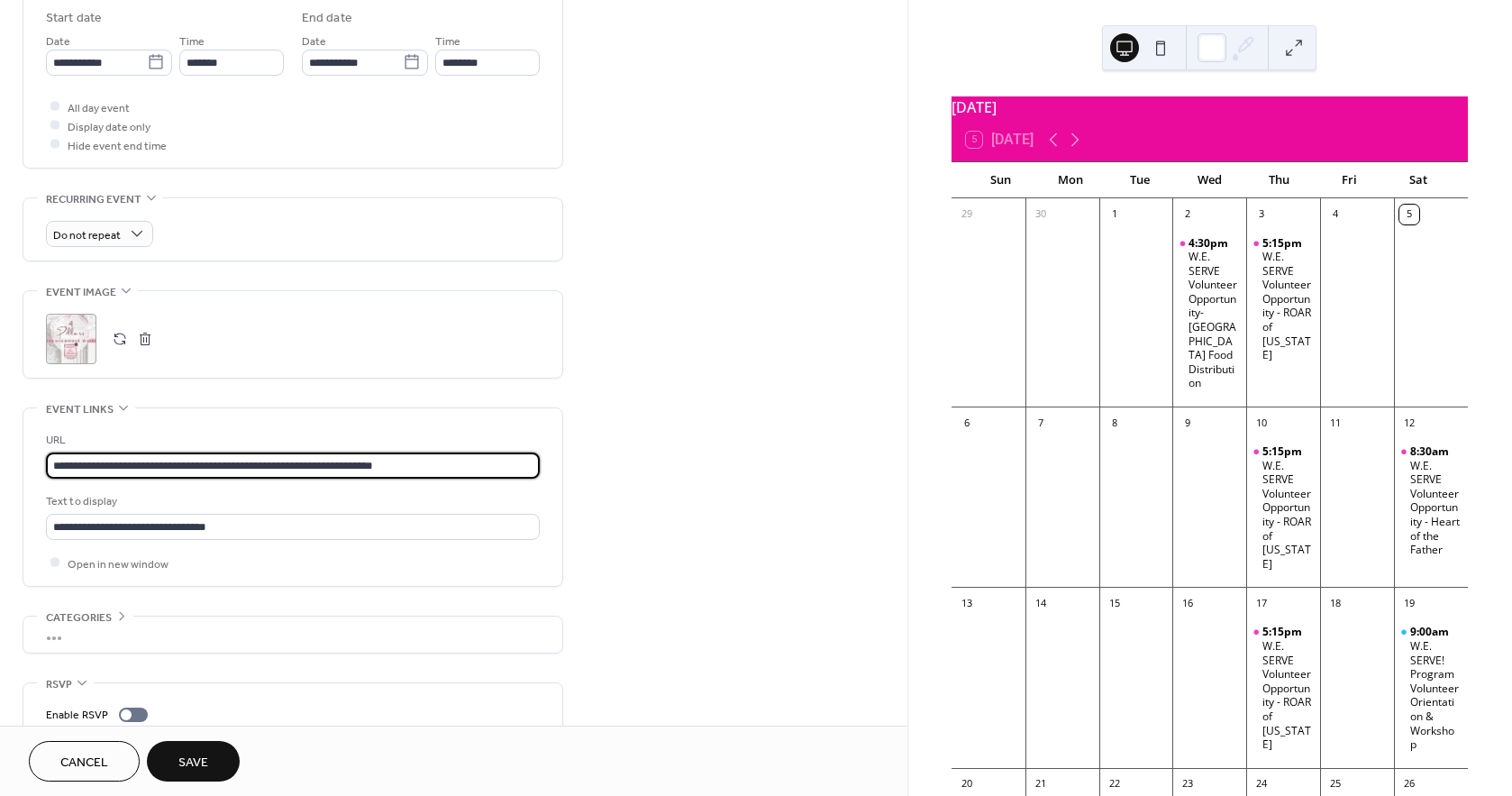 drag, startPoint x: 426, startPoint y: 464, endPoint x: 48, endPoint y: 471, distance: 378.06481 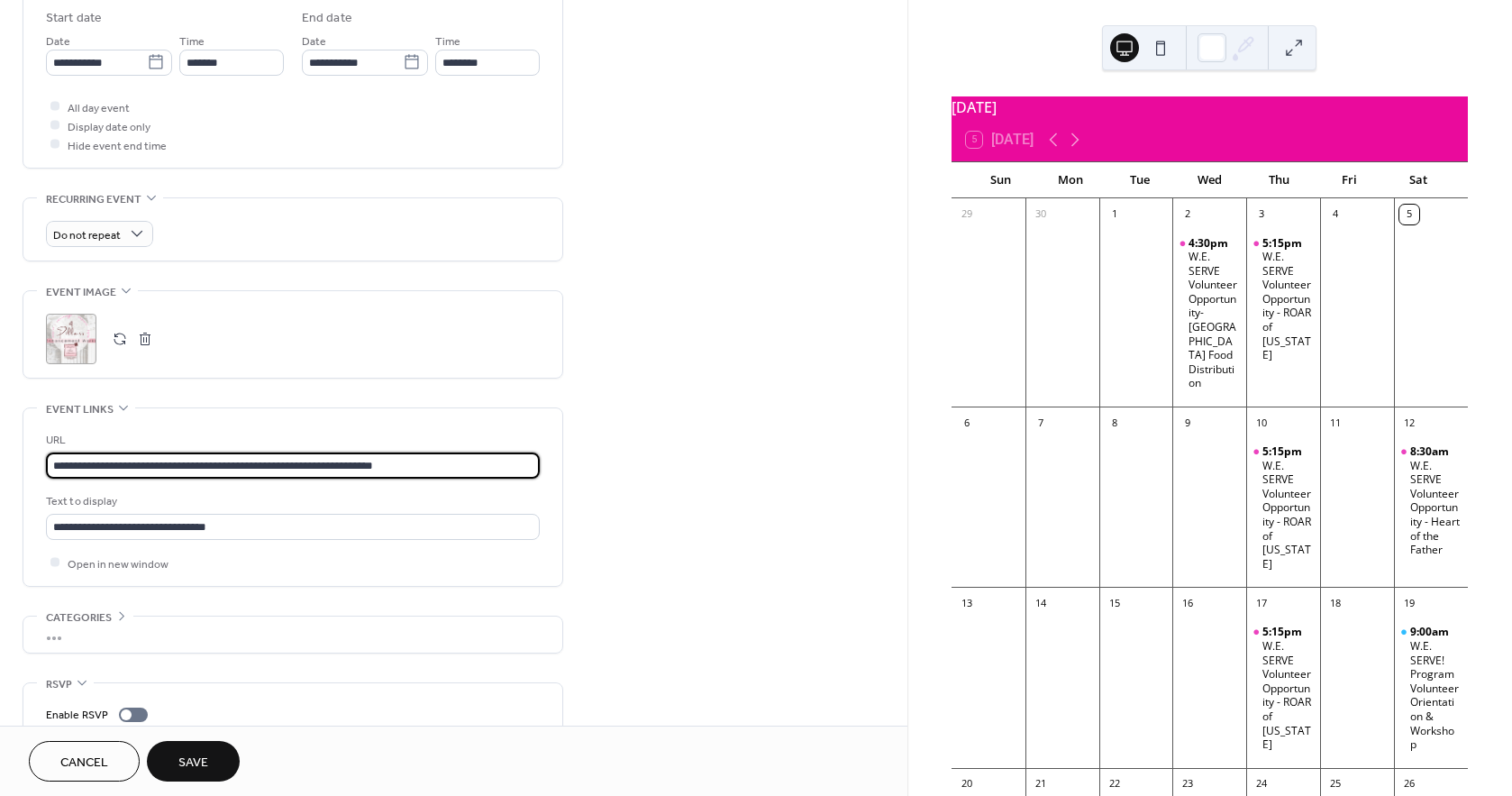 click on "**********" at bounding box center (293, 465) 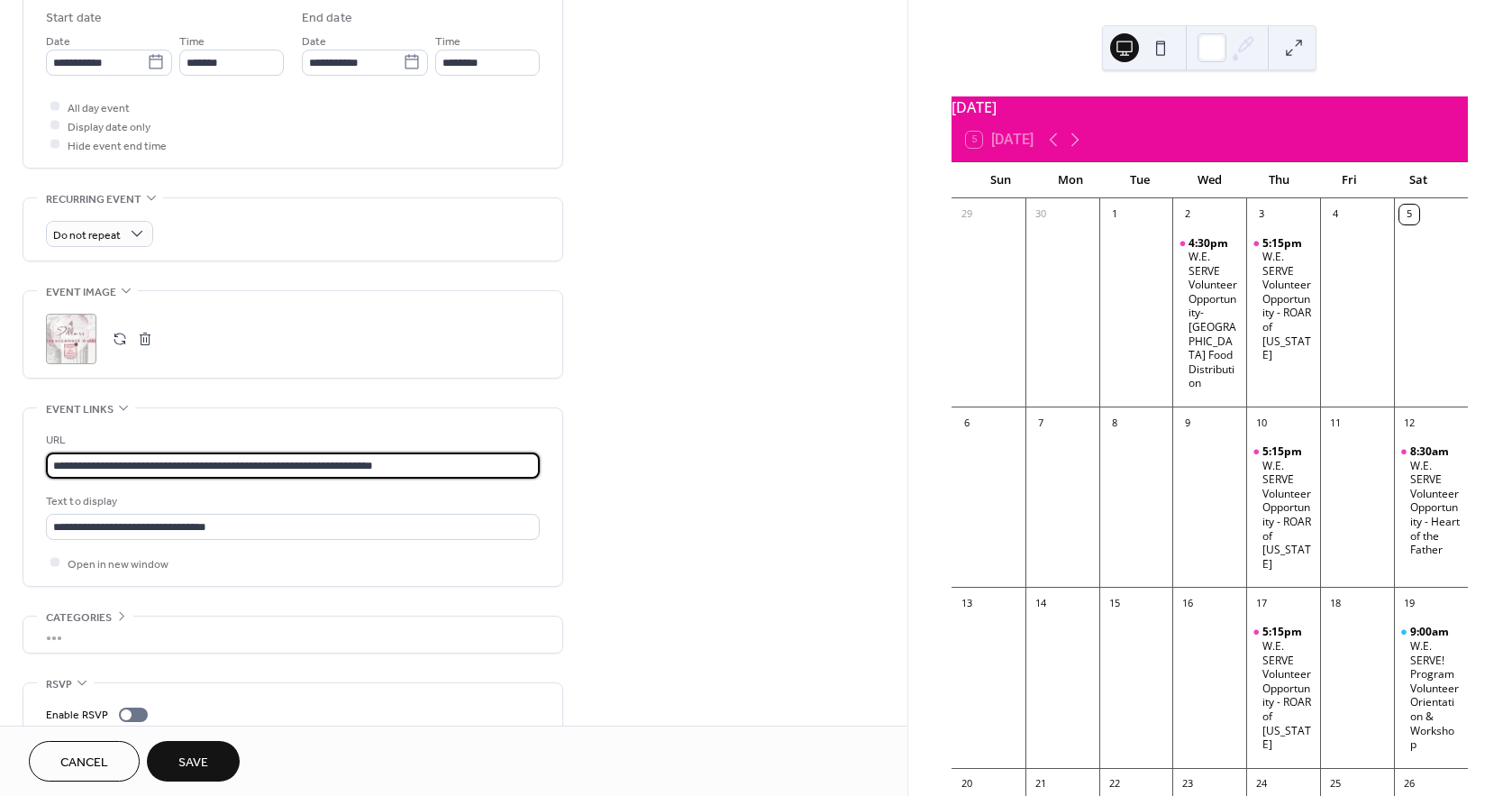 paste on "******" 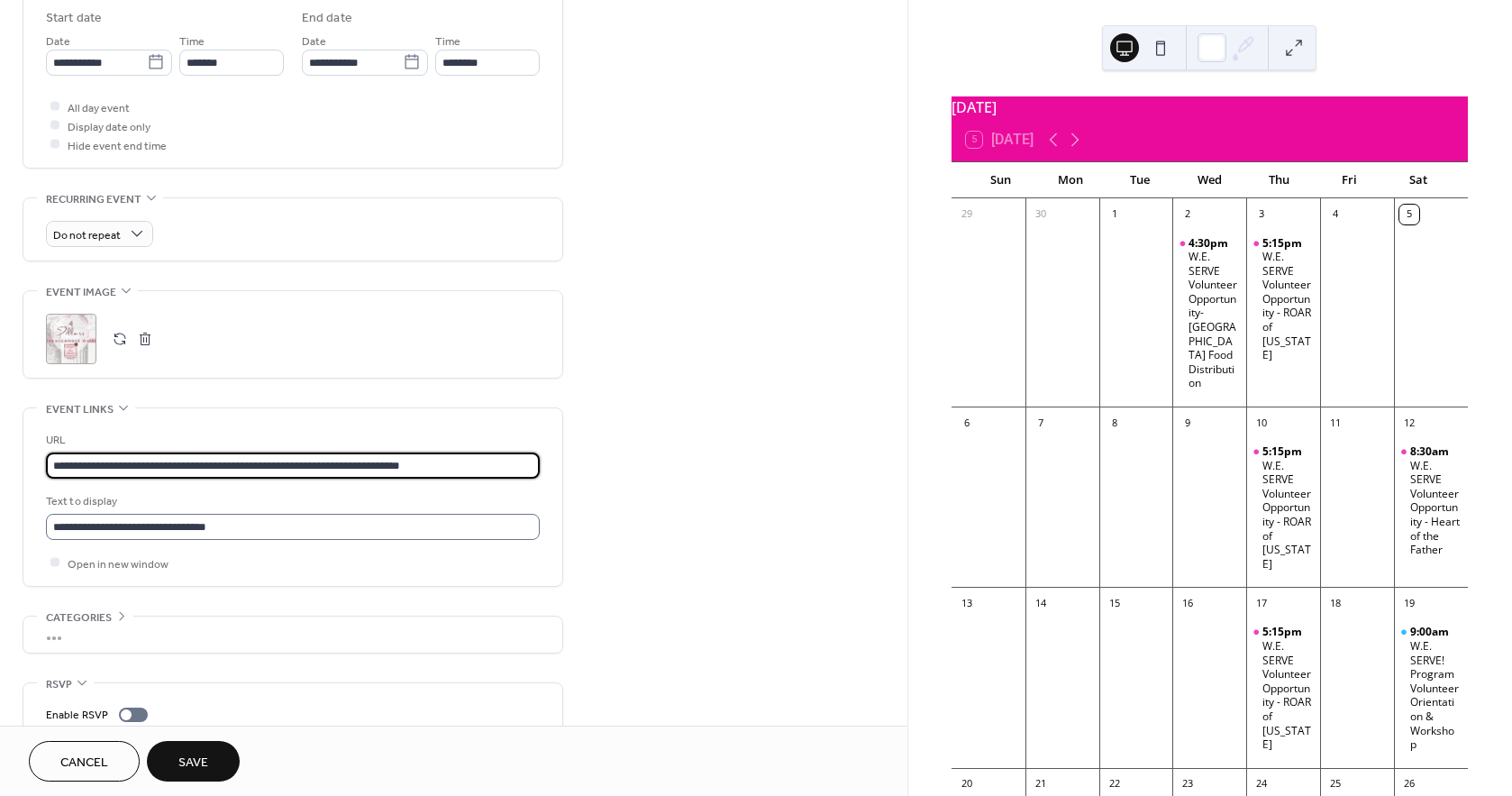 type on "**********" 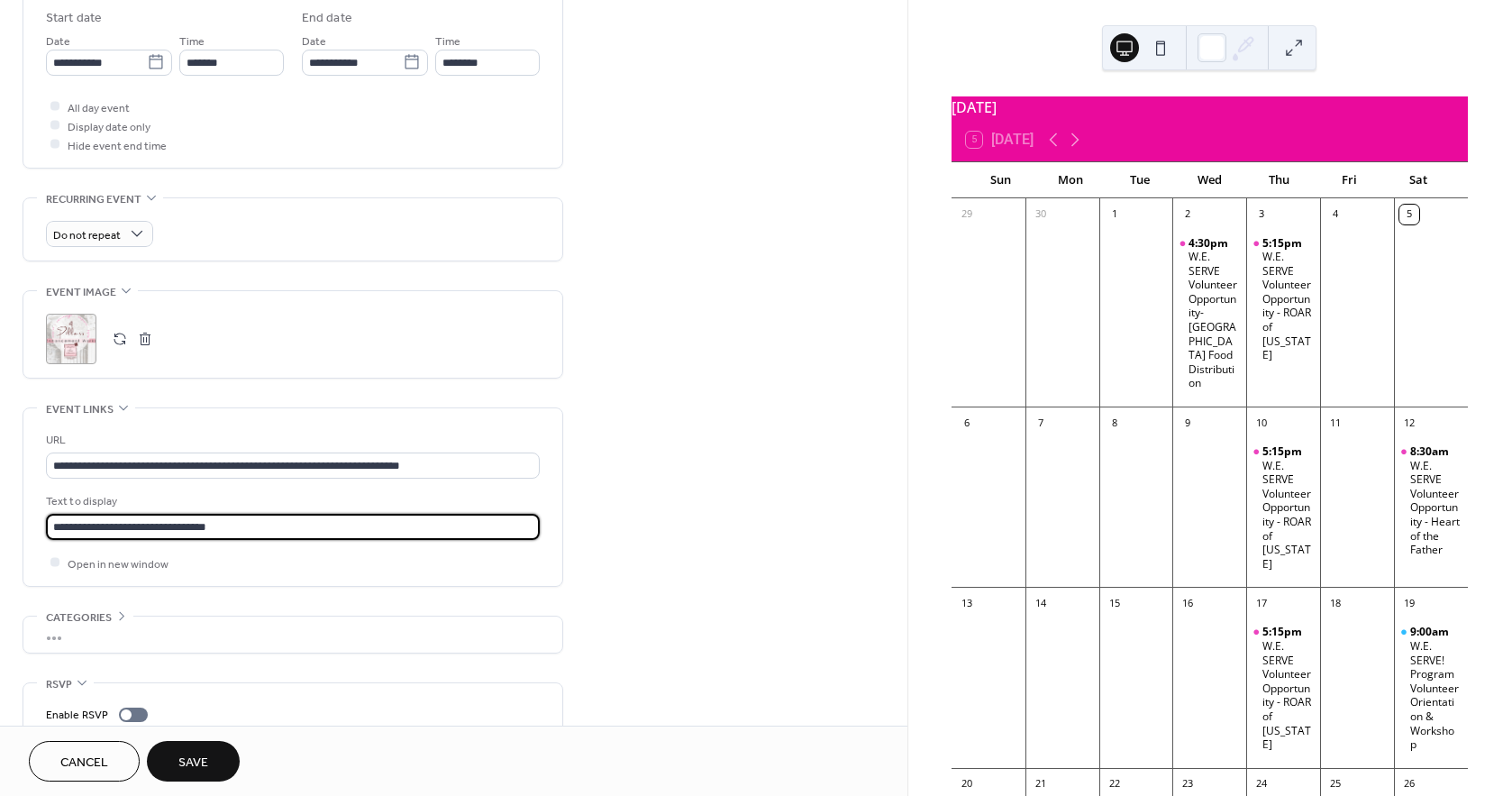 drag, startPoint x: 269, startPoint y: 521, endPoint x: 195, endPoint y: 546, distance: 78.108898 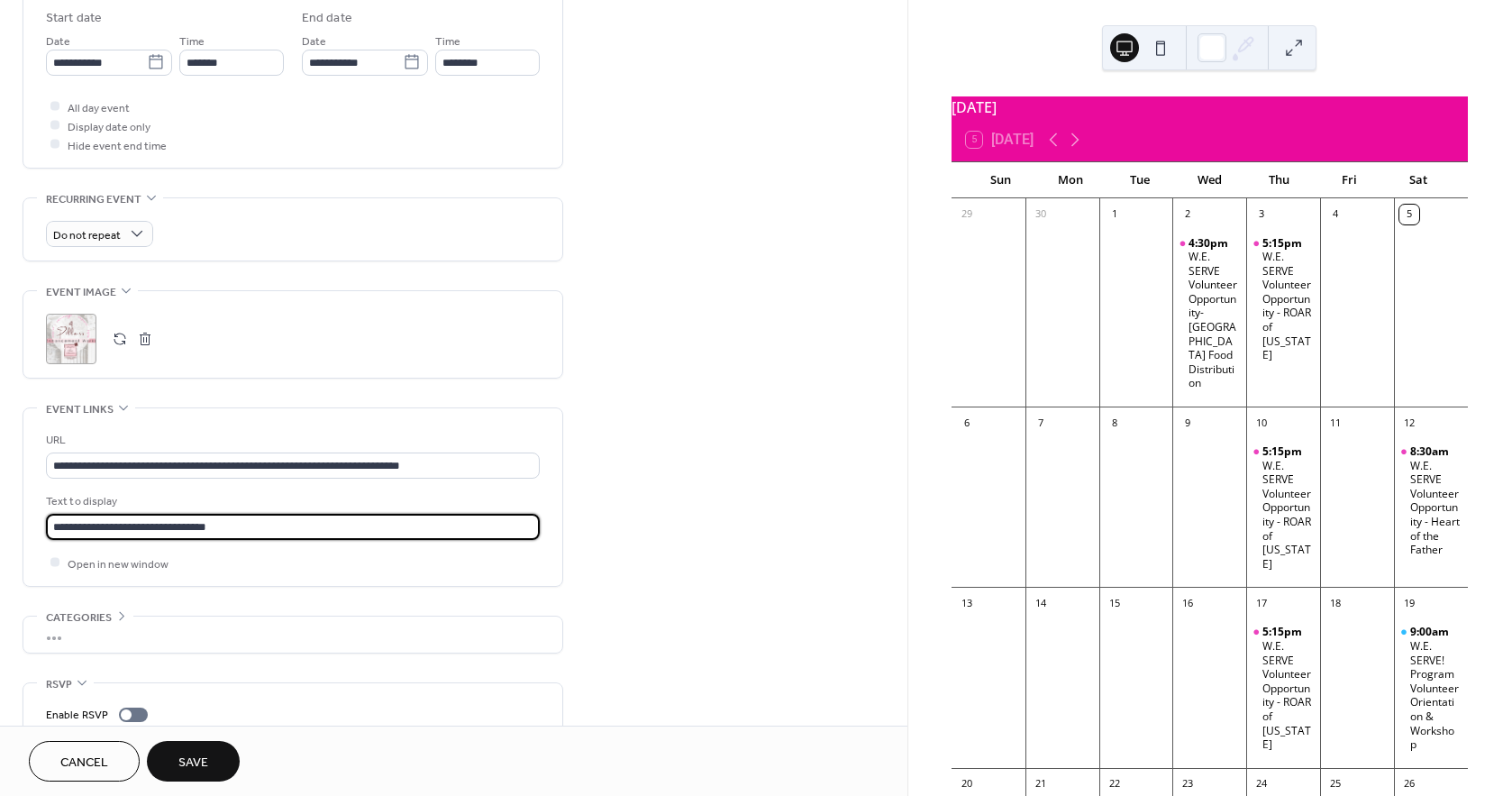 click on "**********" at bounding box center (293, 501) 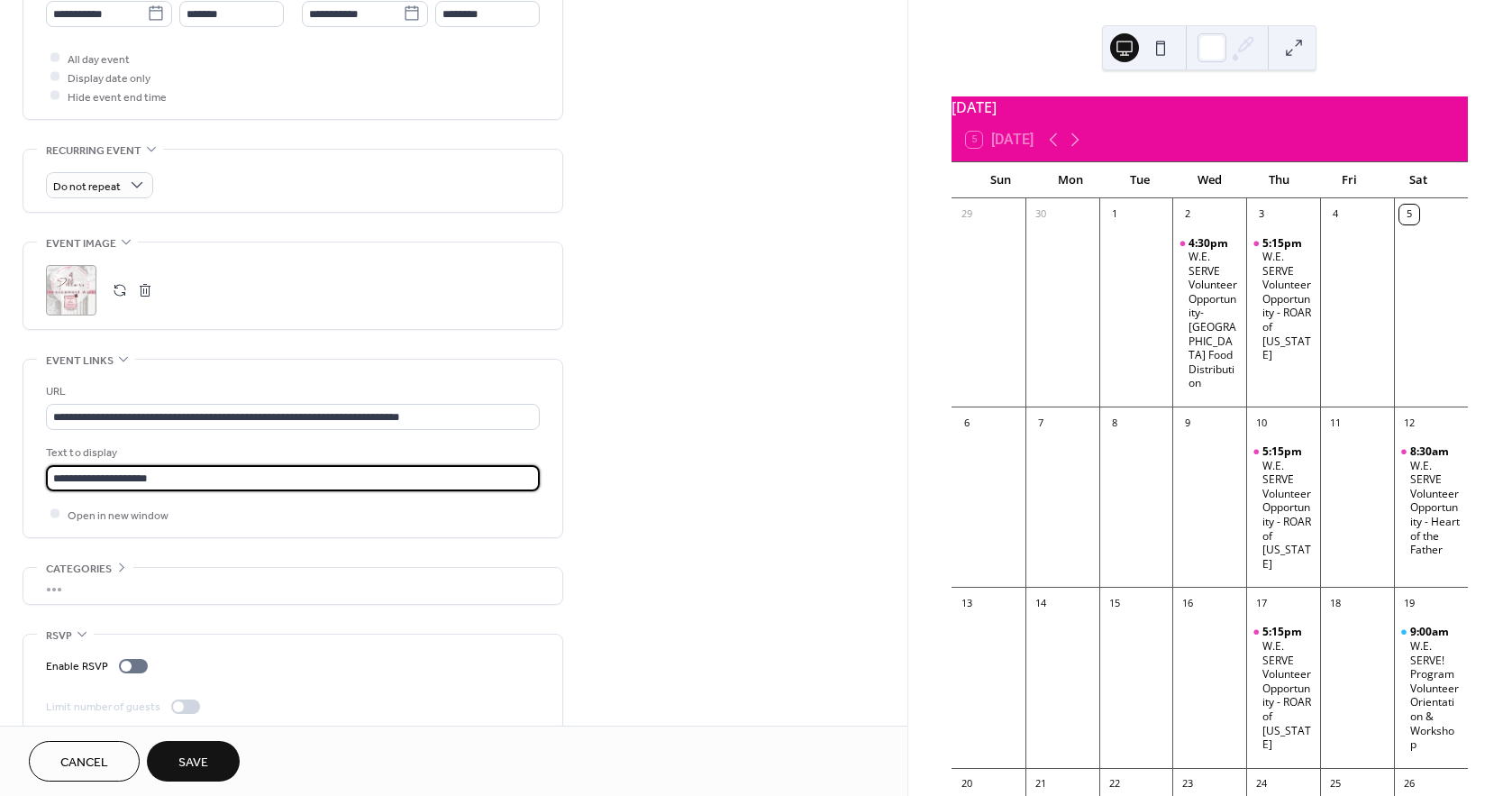 scroll, scrollTop: 672, scrollLeft: 0, axis: vertical 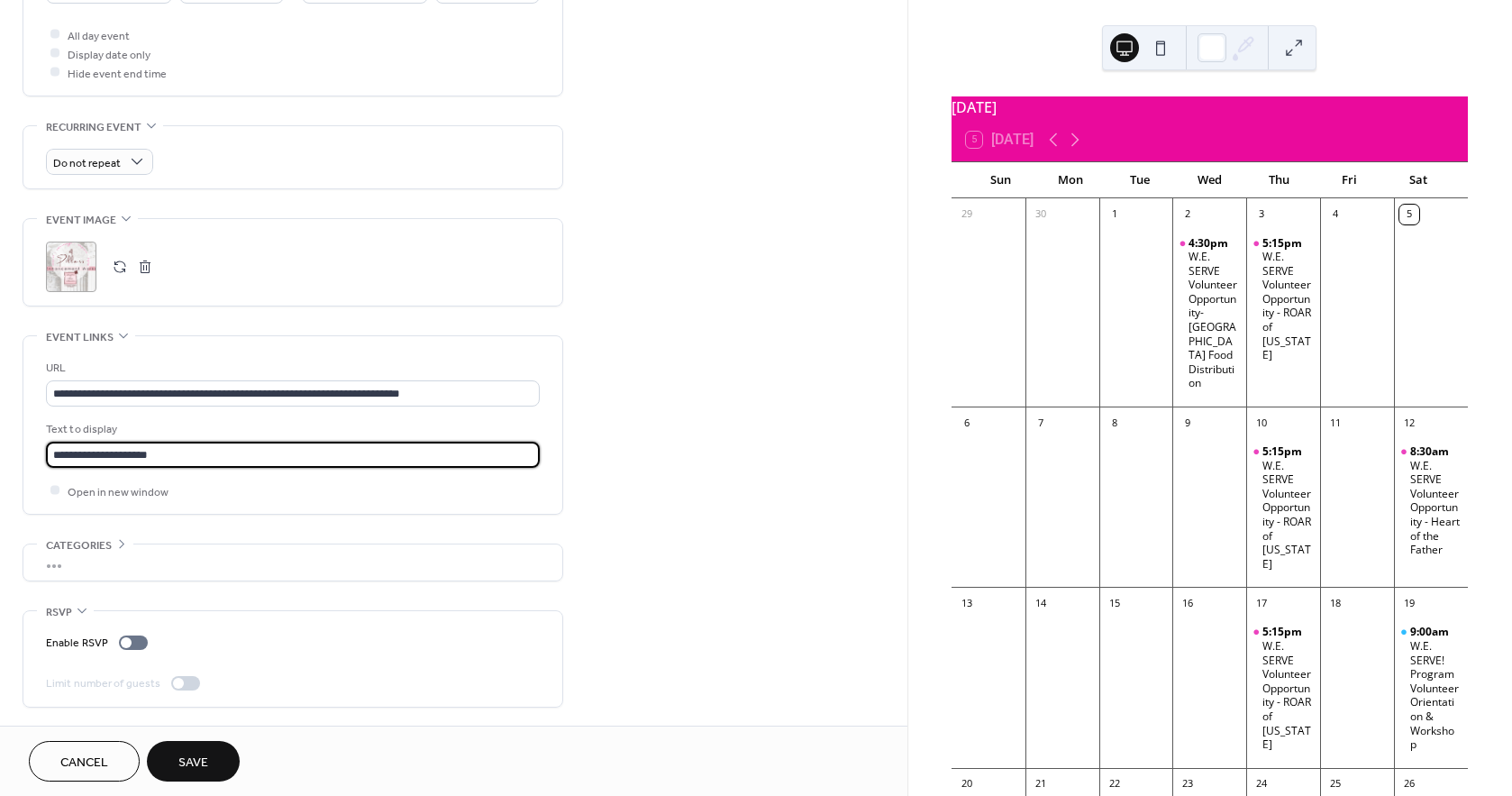 type on "**********" 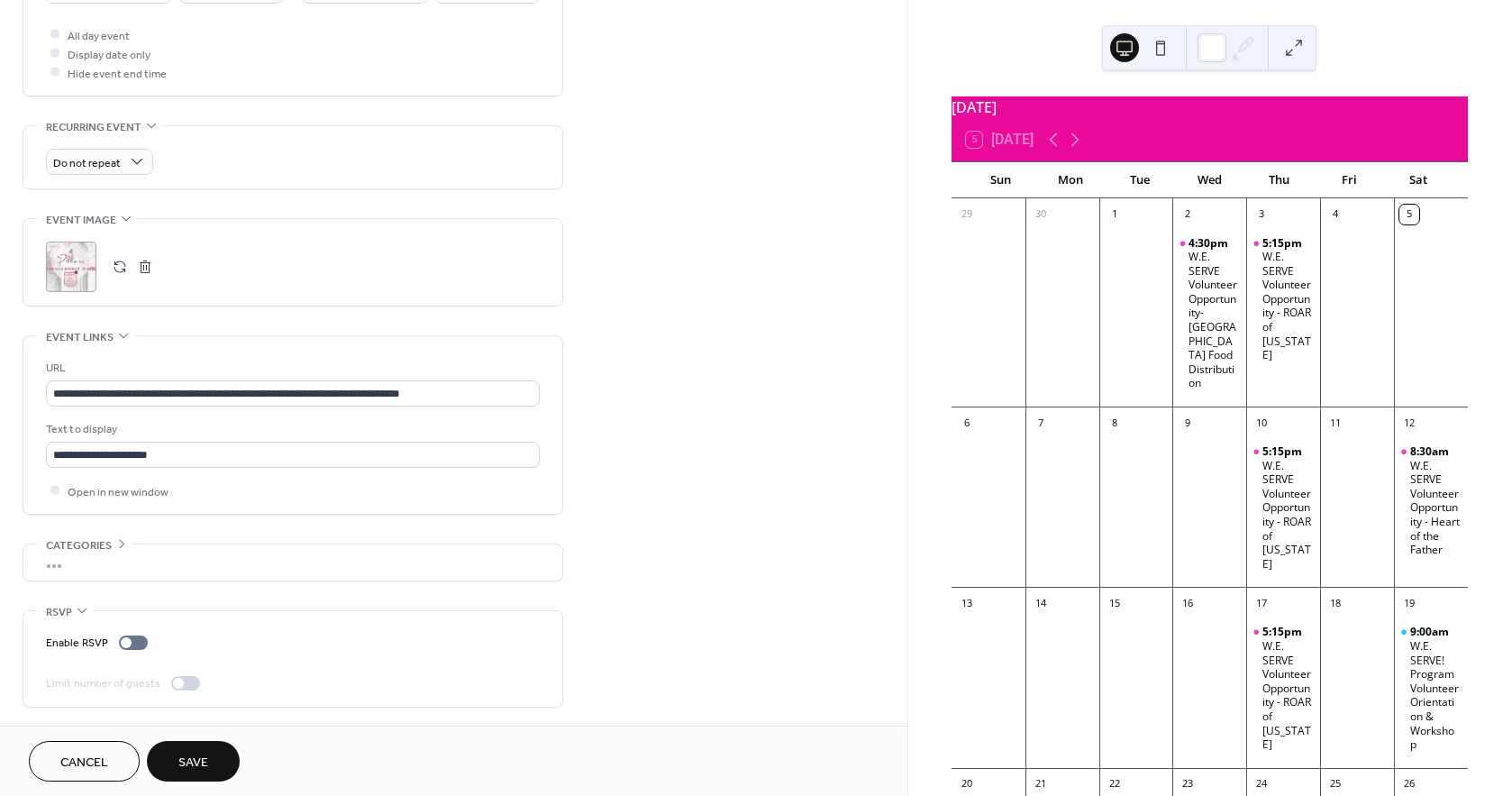 click on "Save" at bounding box center [193, 763] 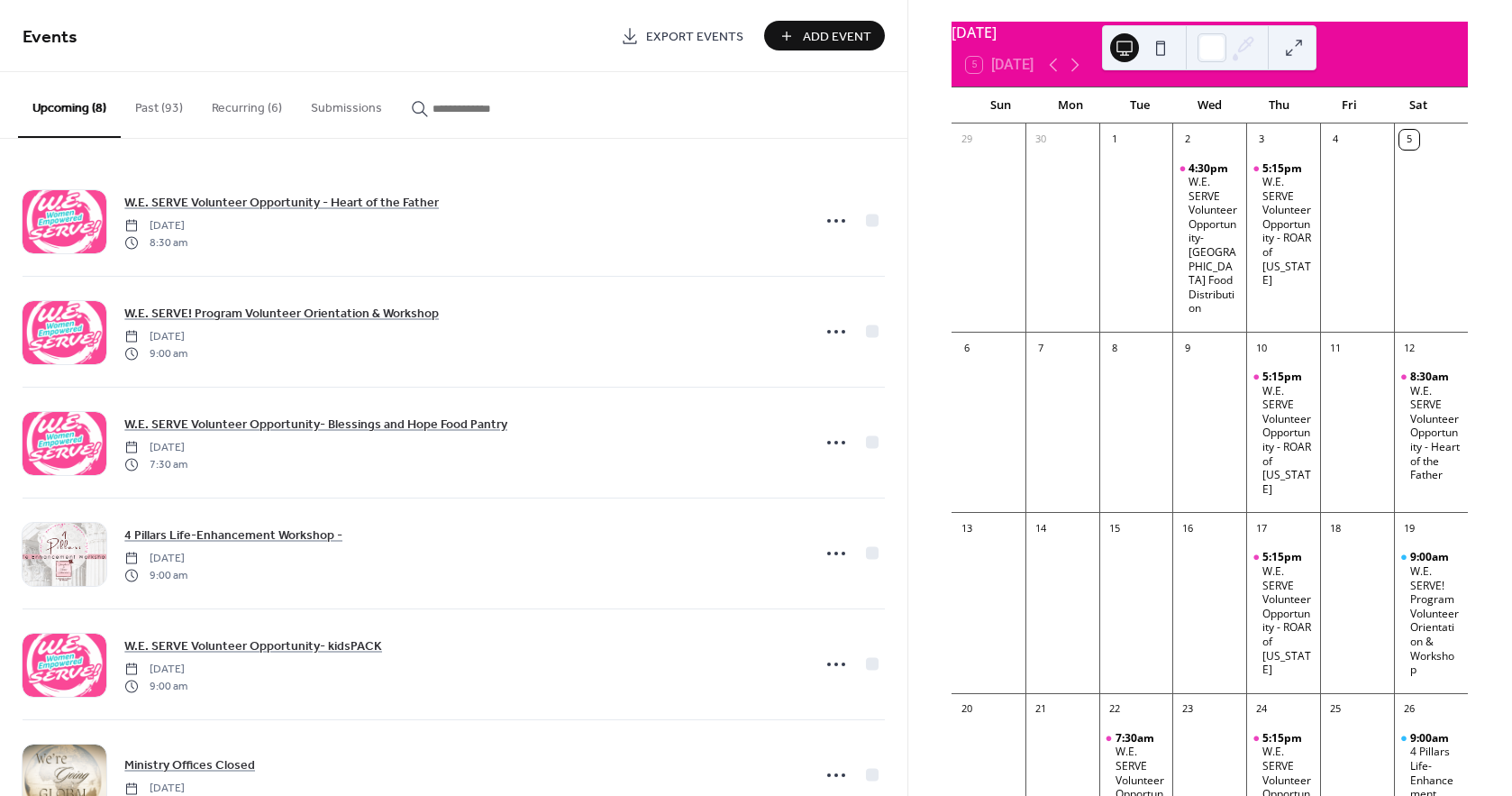 scroll, scrollTop: 200, scrollLeft: 0, axis: vertical 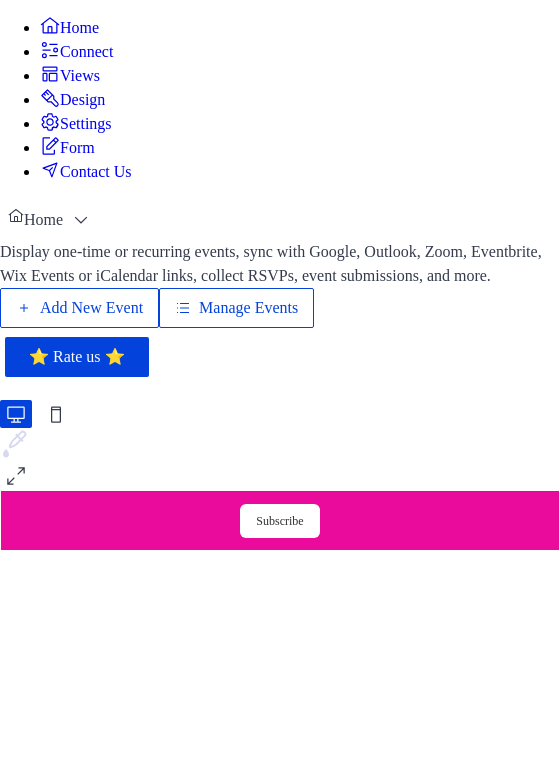 click on "Manage Events" at bounding box center [248, 308] 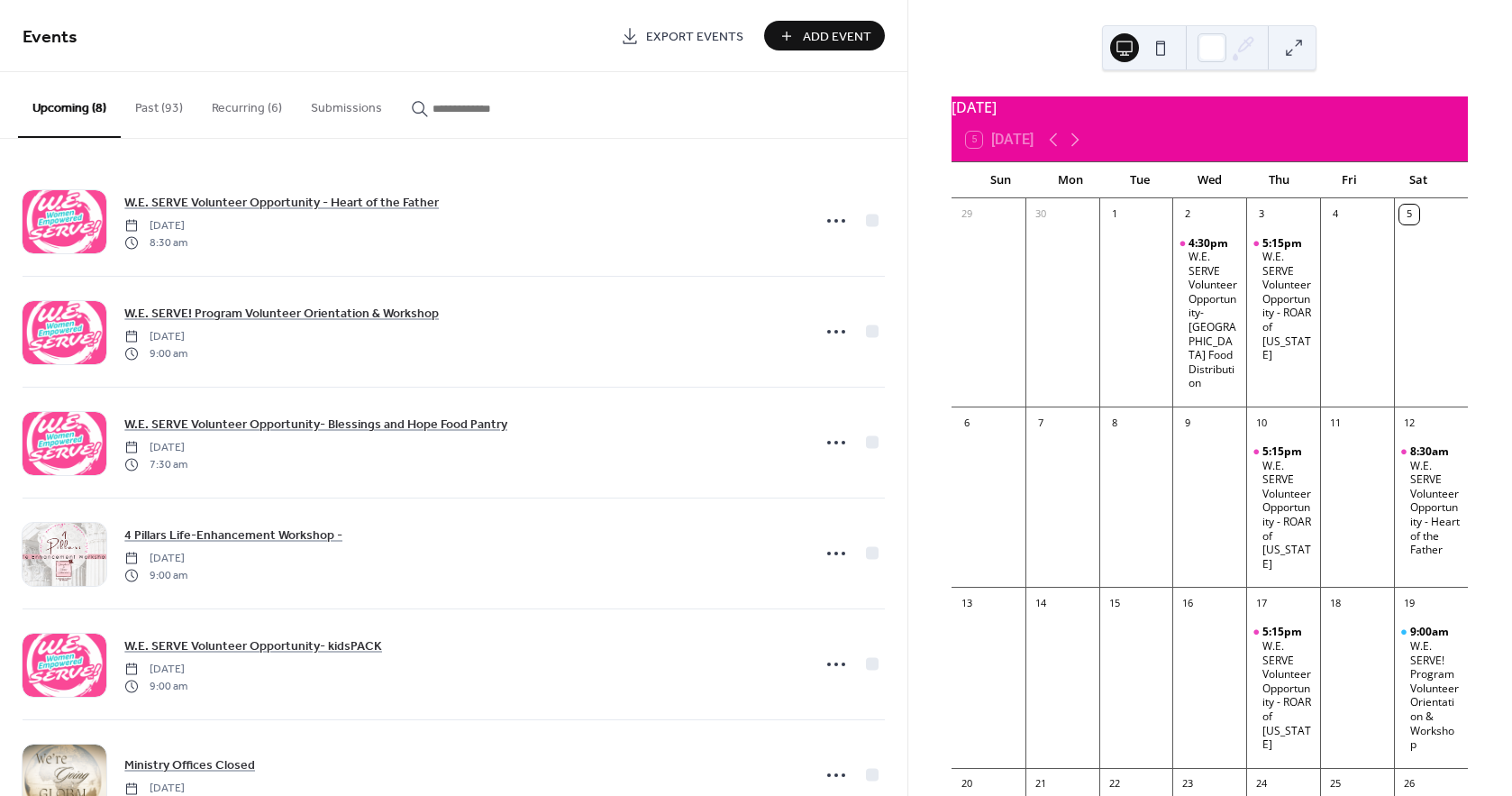 scroll, scrollTop: 0, scrollLeft: 0, axis: both 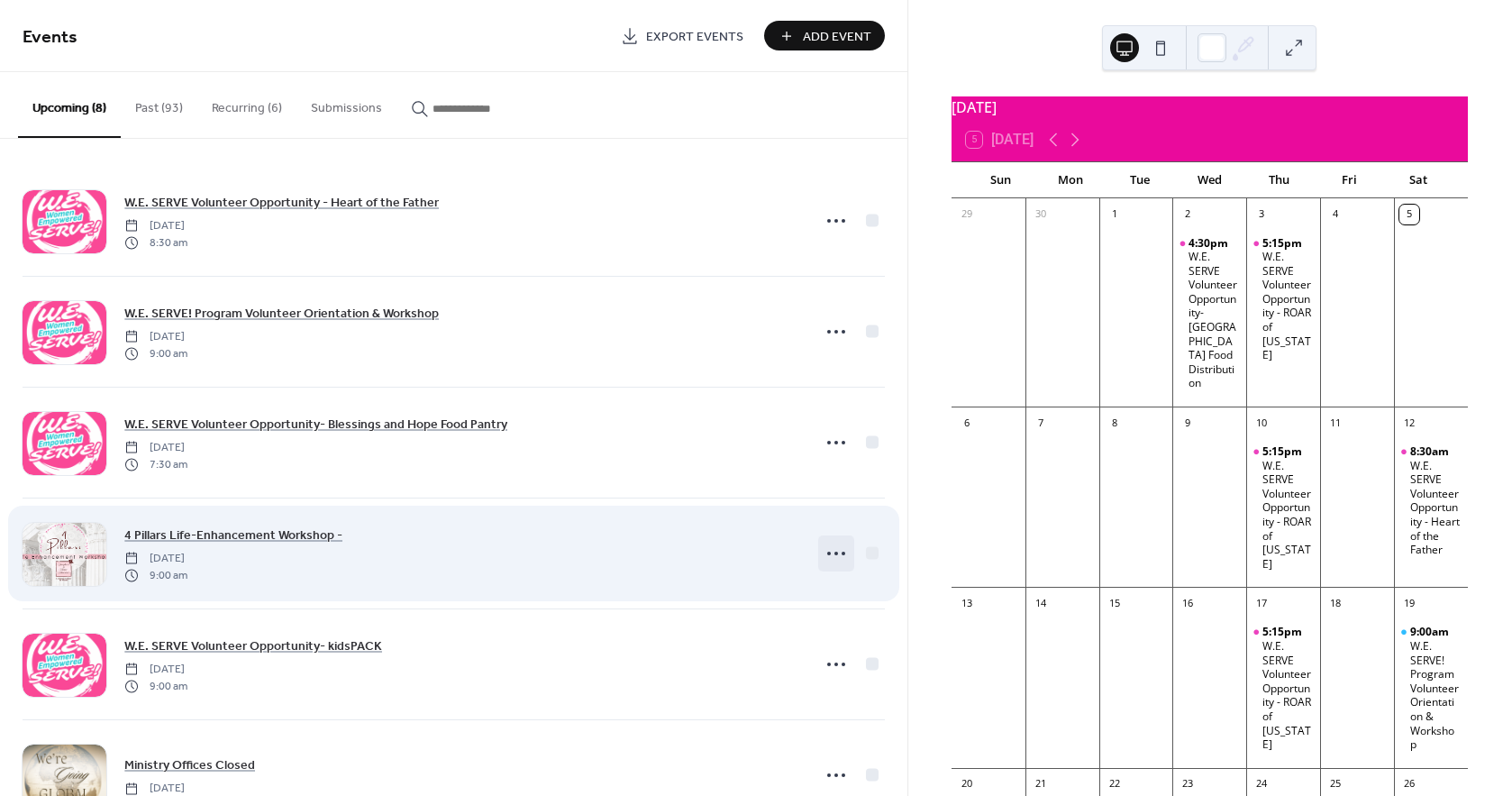 click 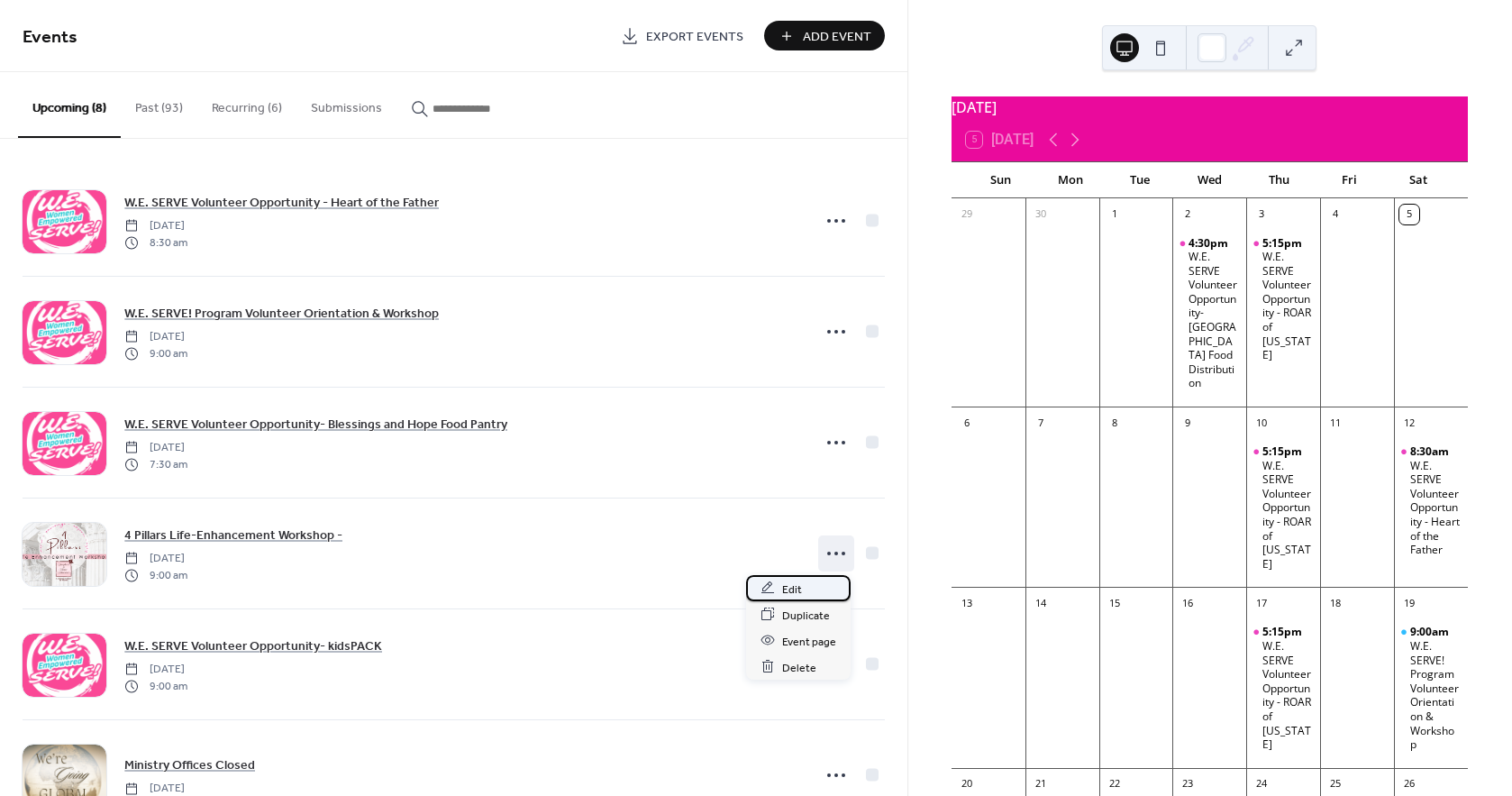 click on "Edit" at bounding box center [792, 589] 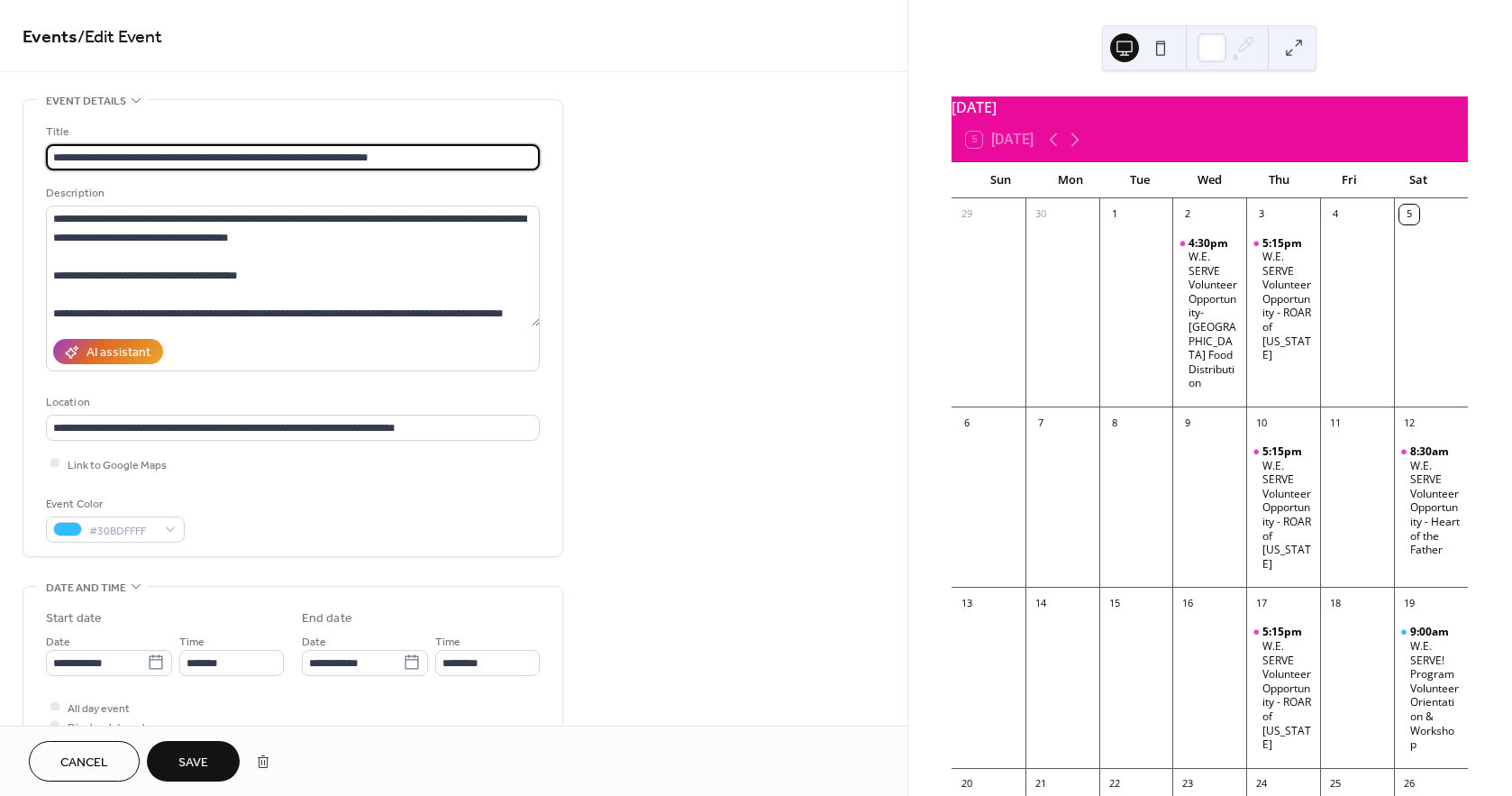 type on "**********" 